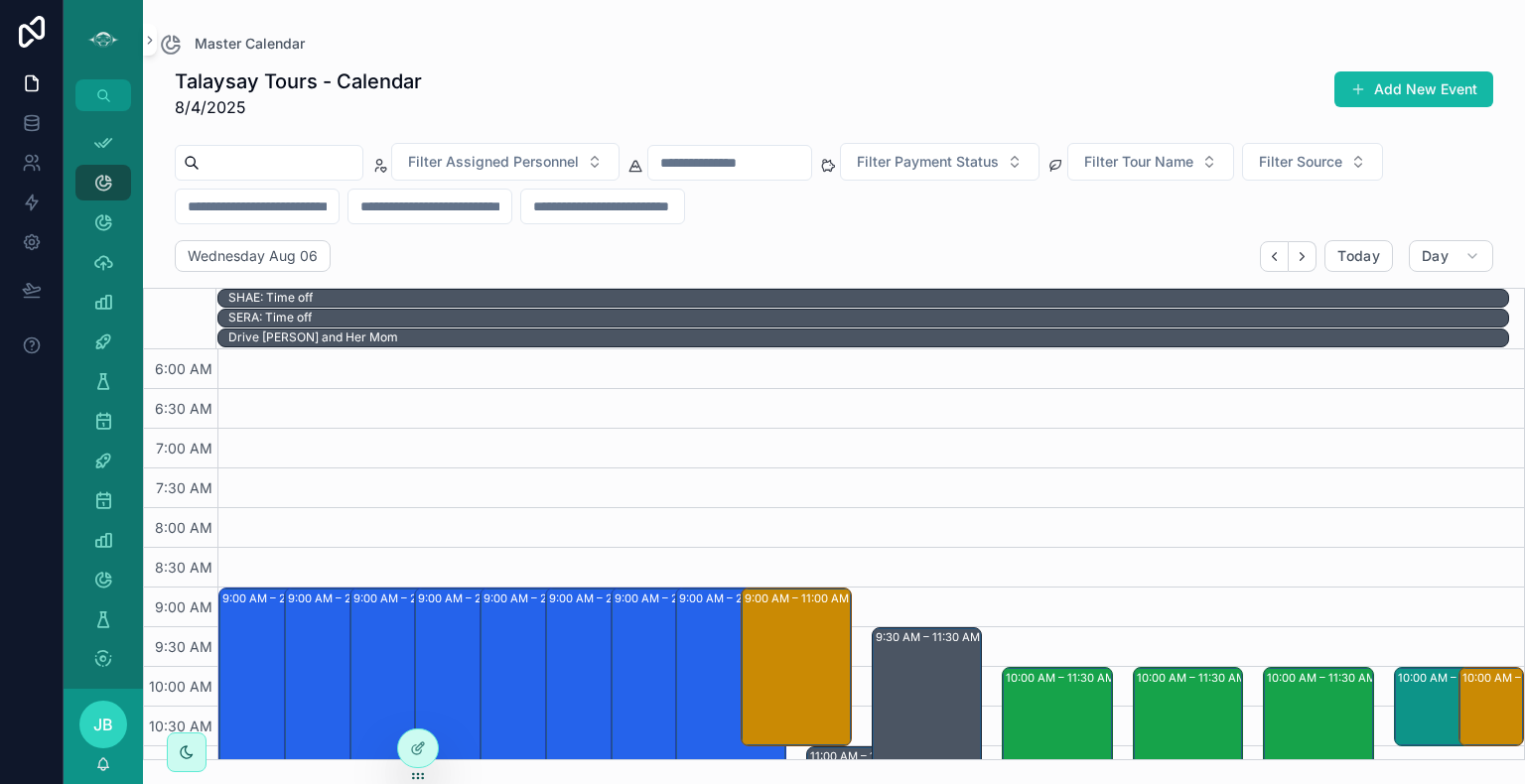 scroll, scrollTop: 0, scrollLeft: 0, axis: both 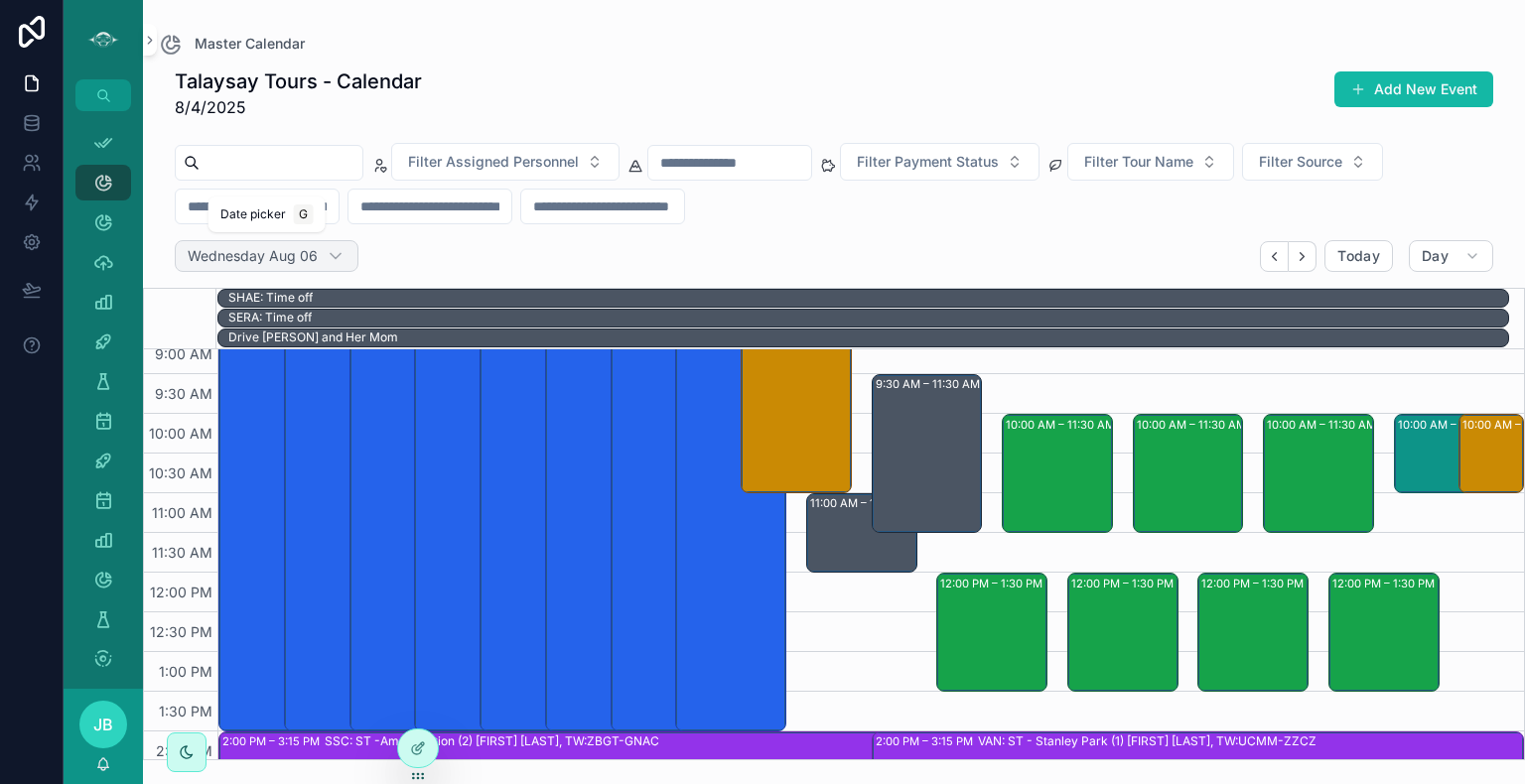 click on "Wednesday Aug 06" at bounding box center [252, 256] 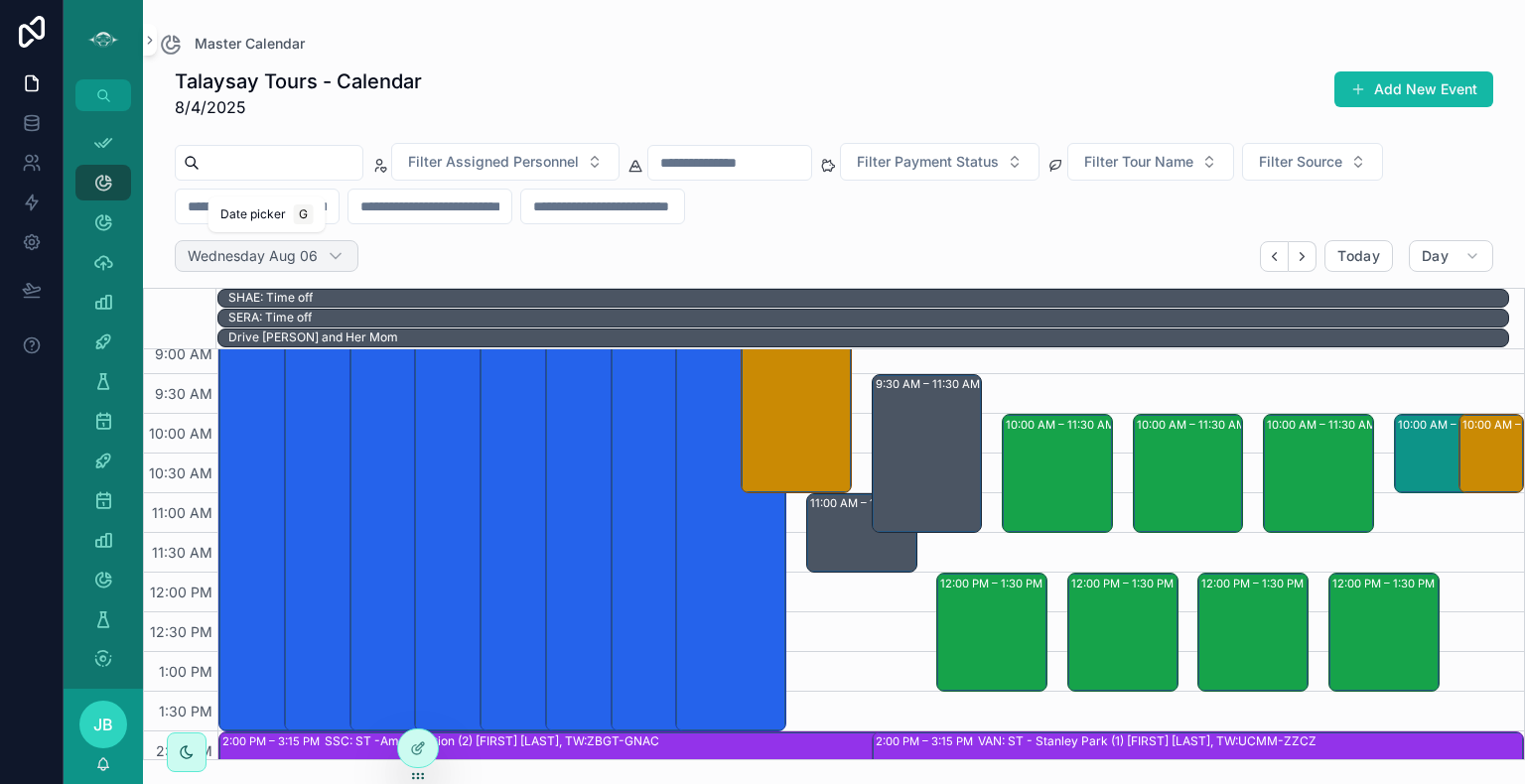 select on "****" 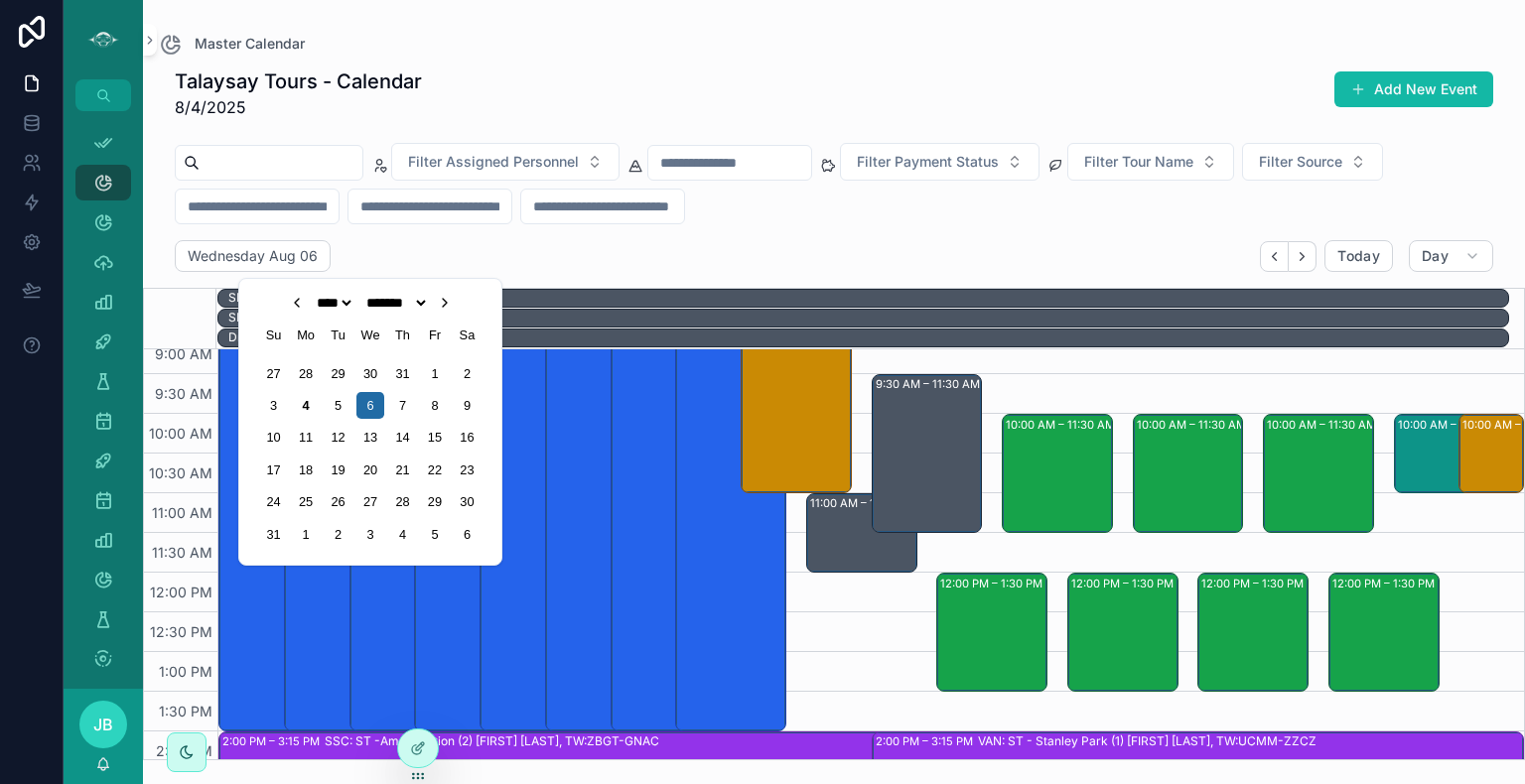 click 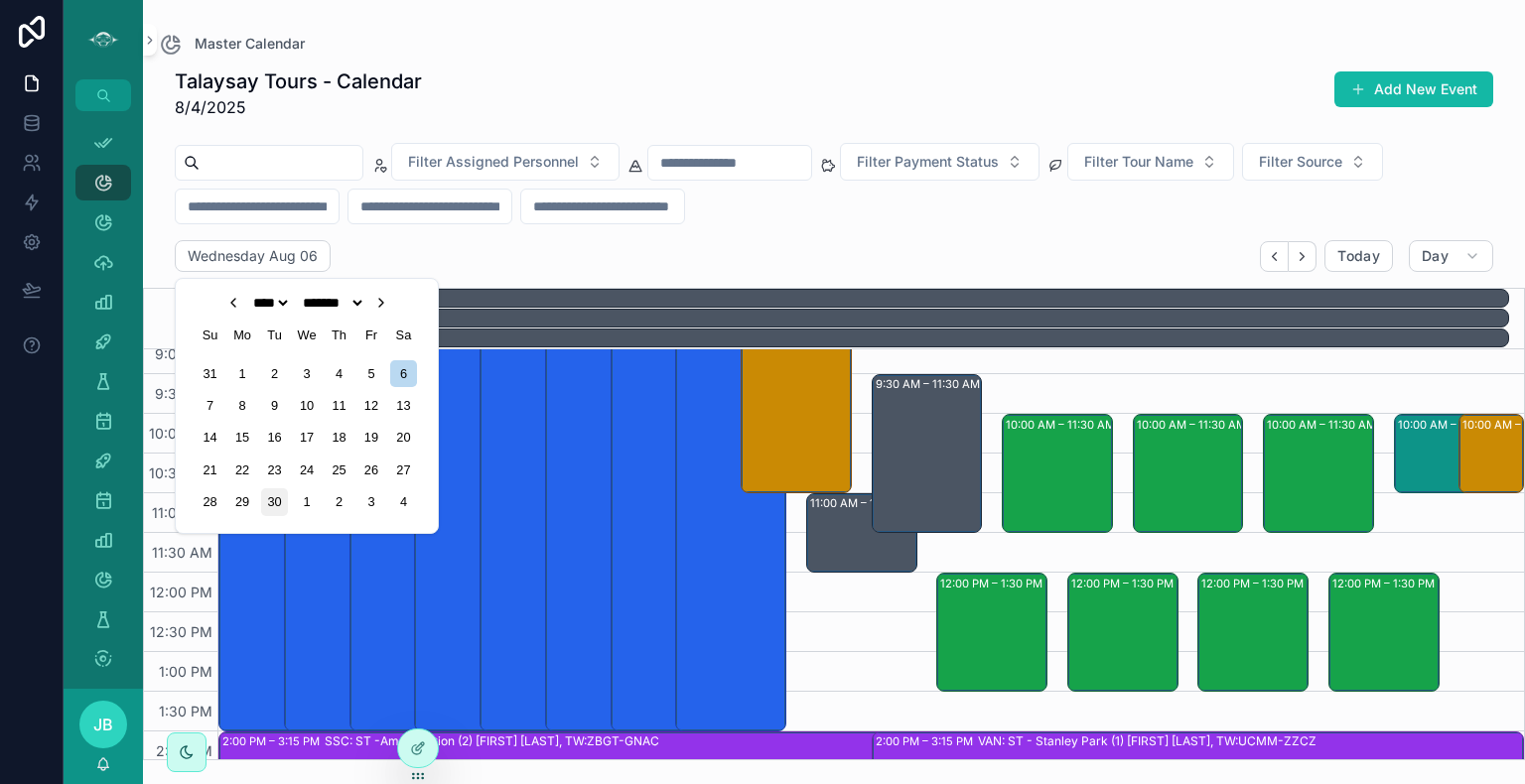 click on "30" at bounding box center (274, 501) 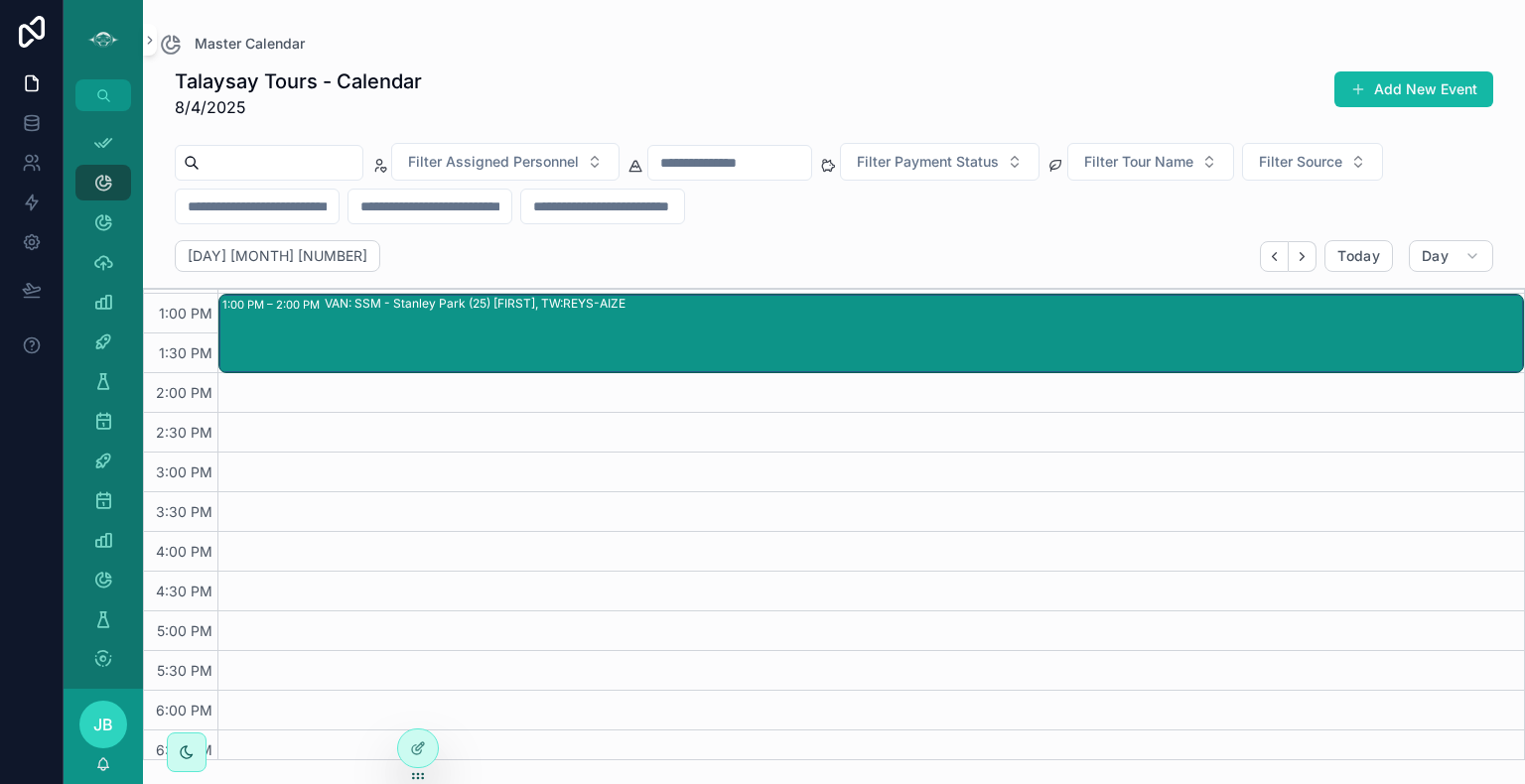 scroll, scrollTop: 554, scrollLeft: 0, axis: vertical 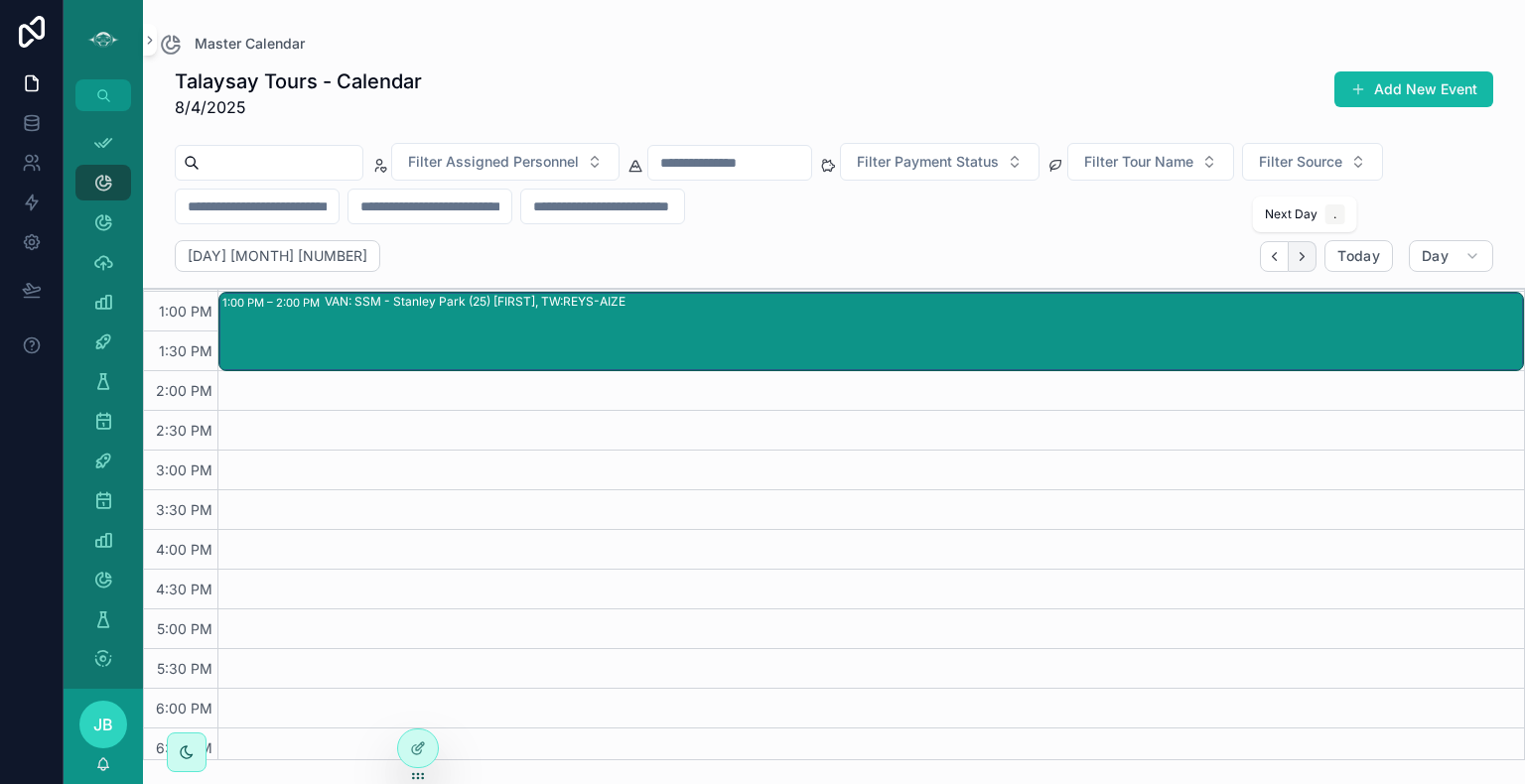 click 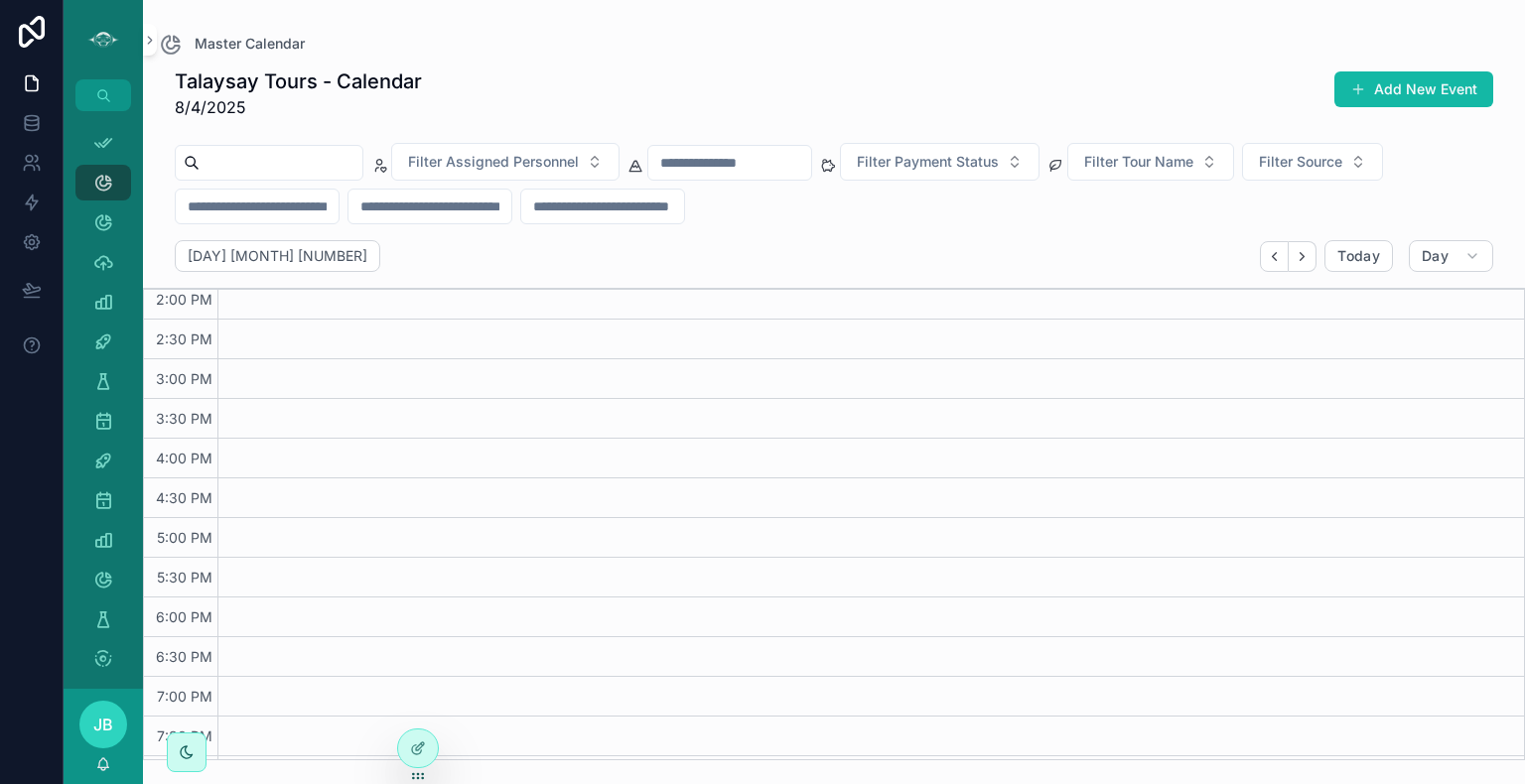 scroll, scrollTop: 719, scrollLeft: 0, axis: vertical 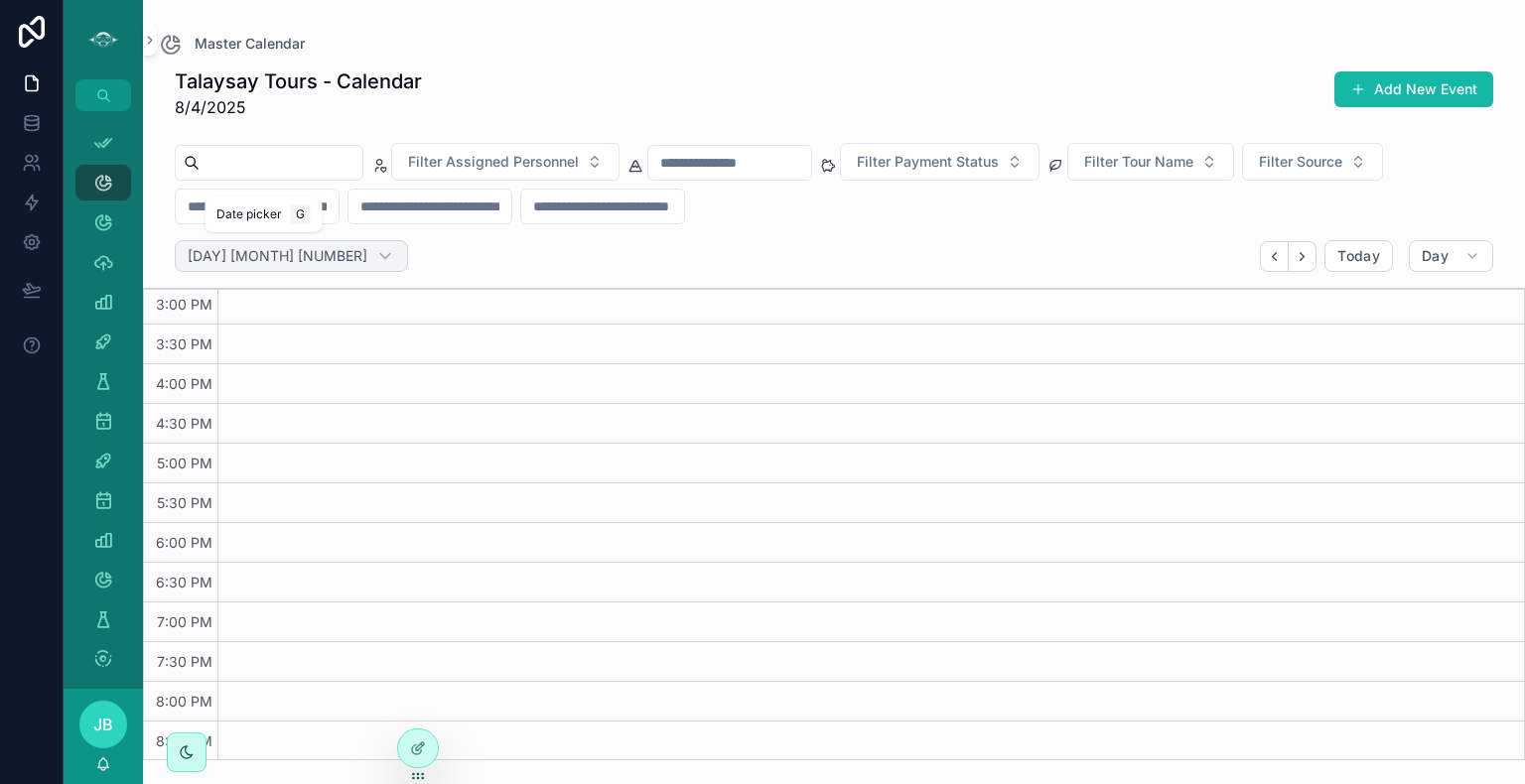 click on "[DAY] [MONTH] [NUMBER]" at bounding box center (277, 256) 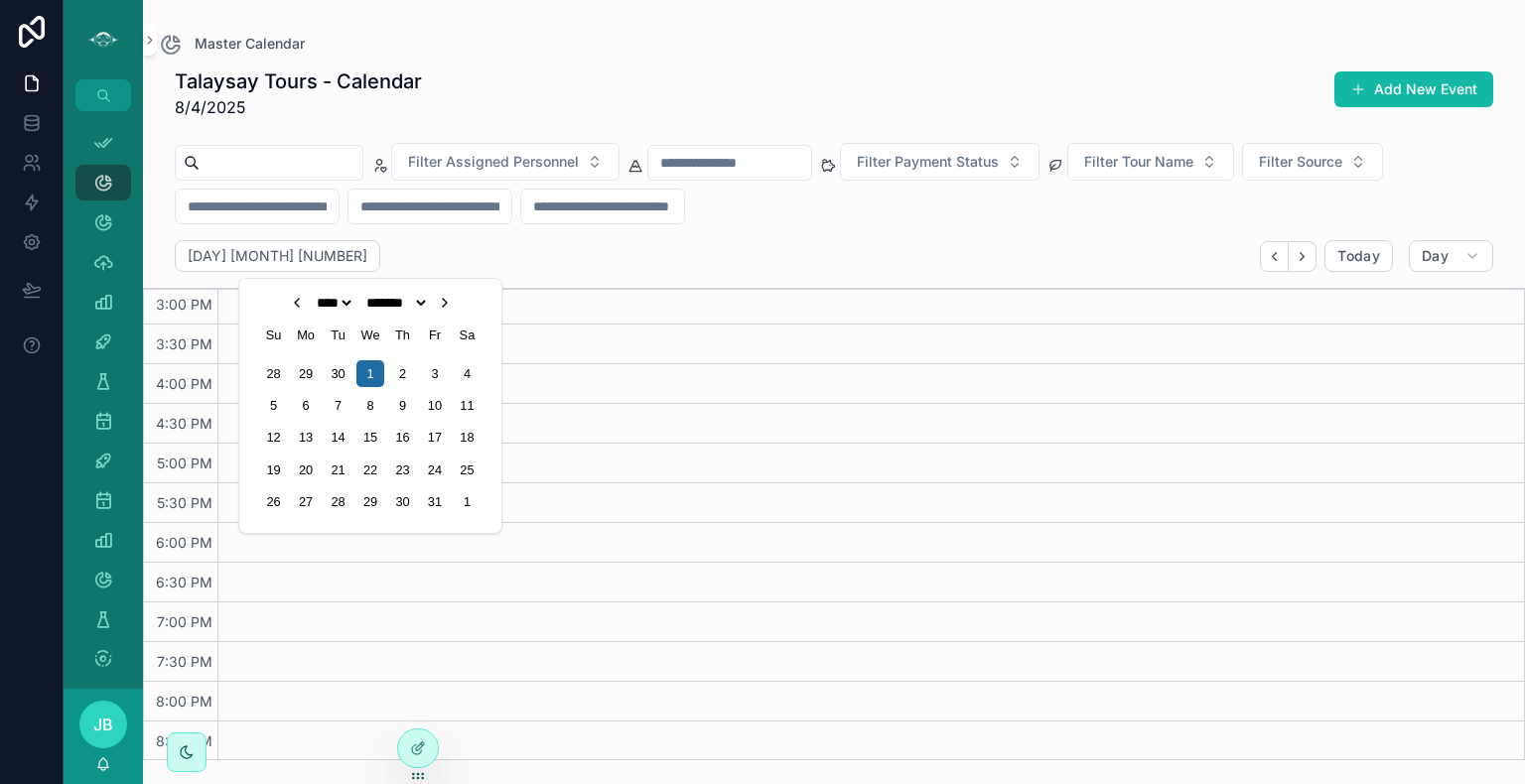 click 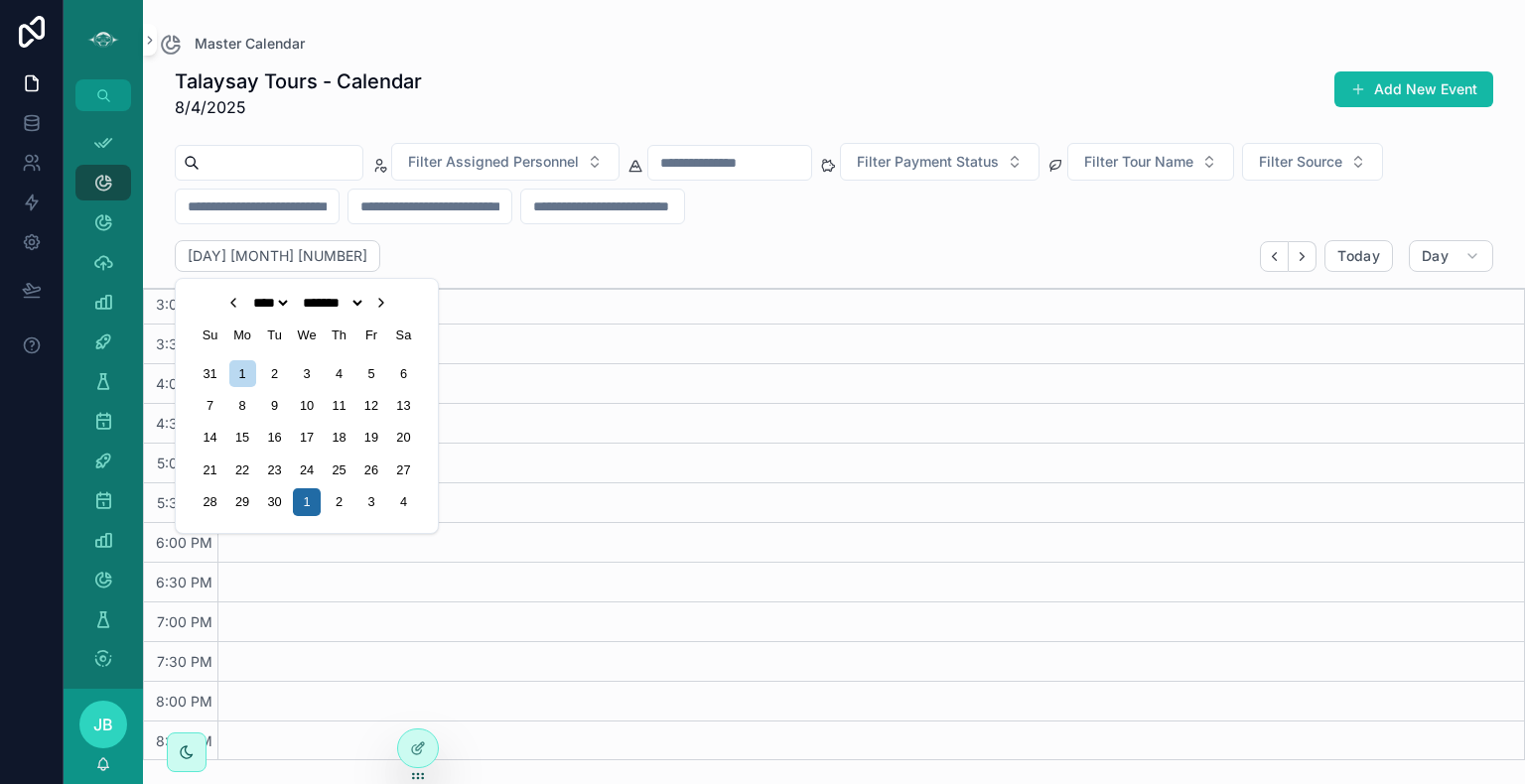 click 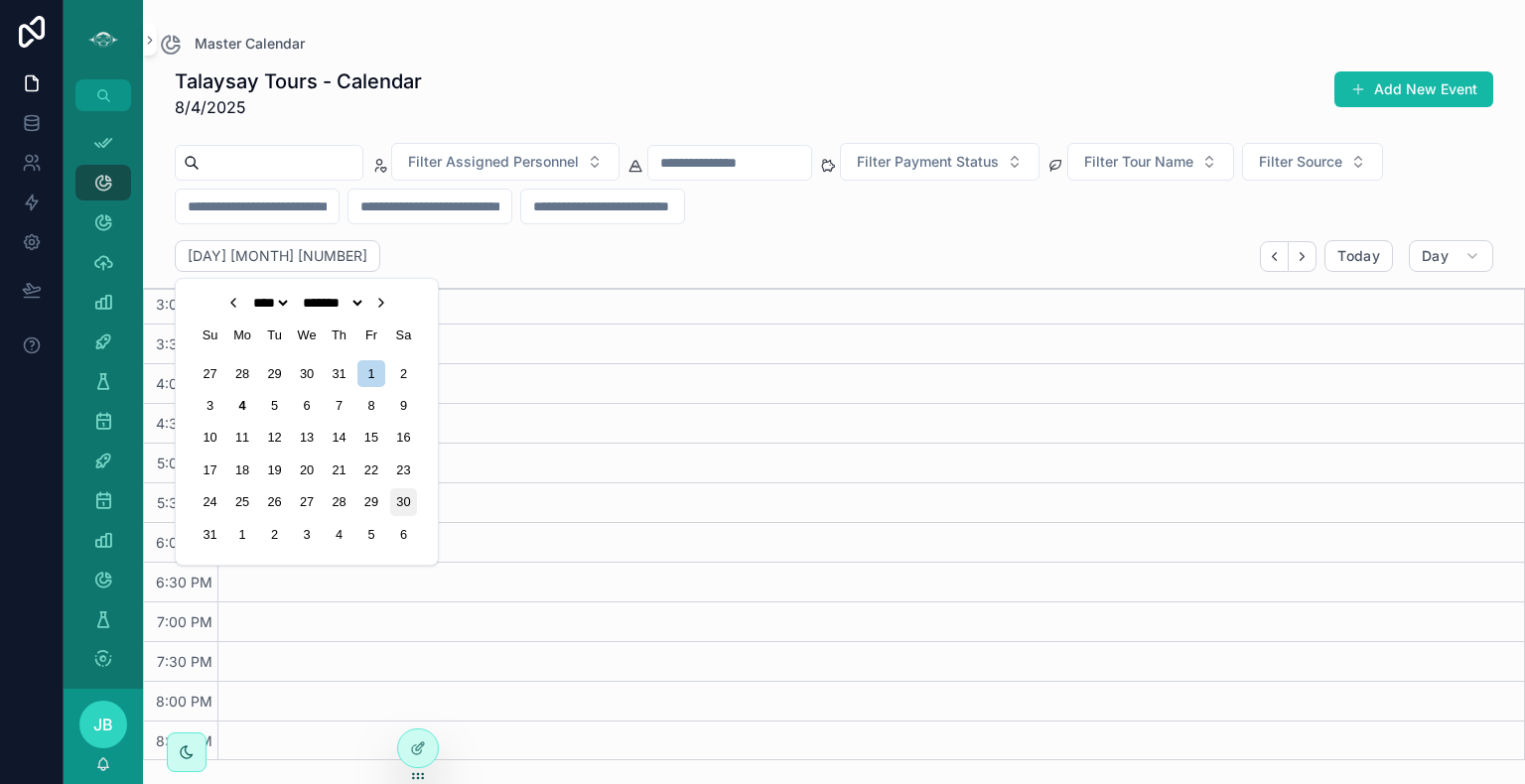 click on "30" at bounding box center [403, 501] 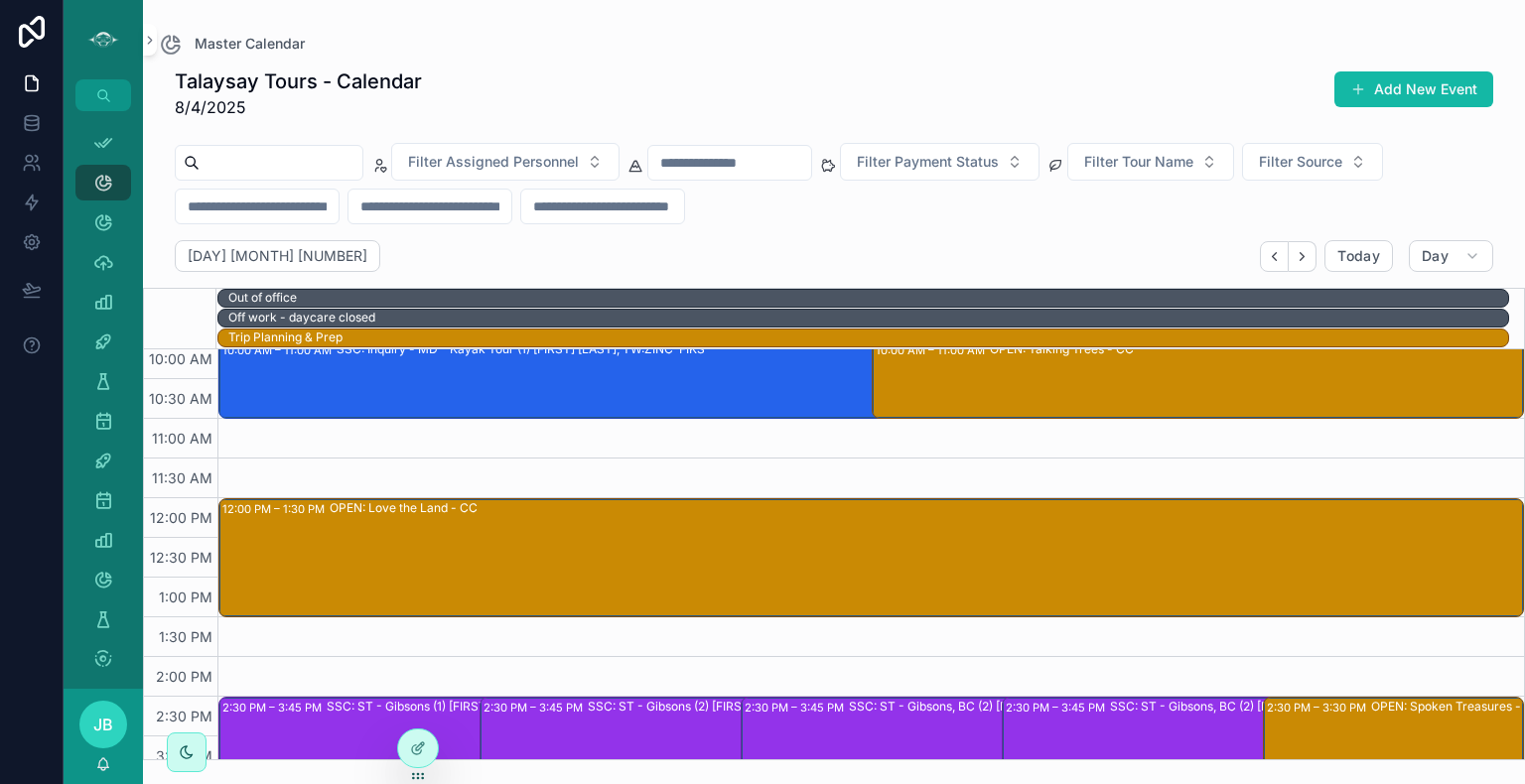scroll, scrollTop: 216, scrollLeft: 0, axis: vertical 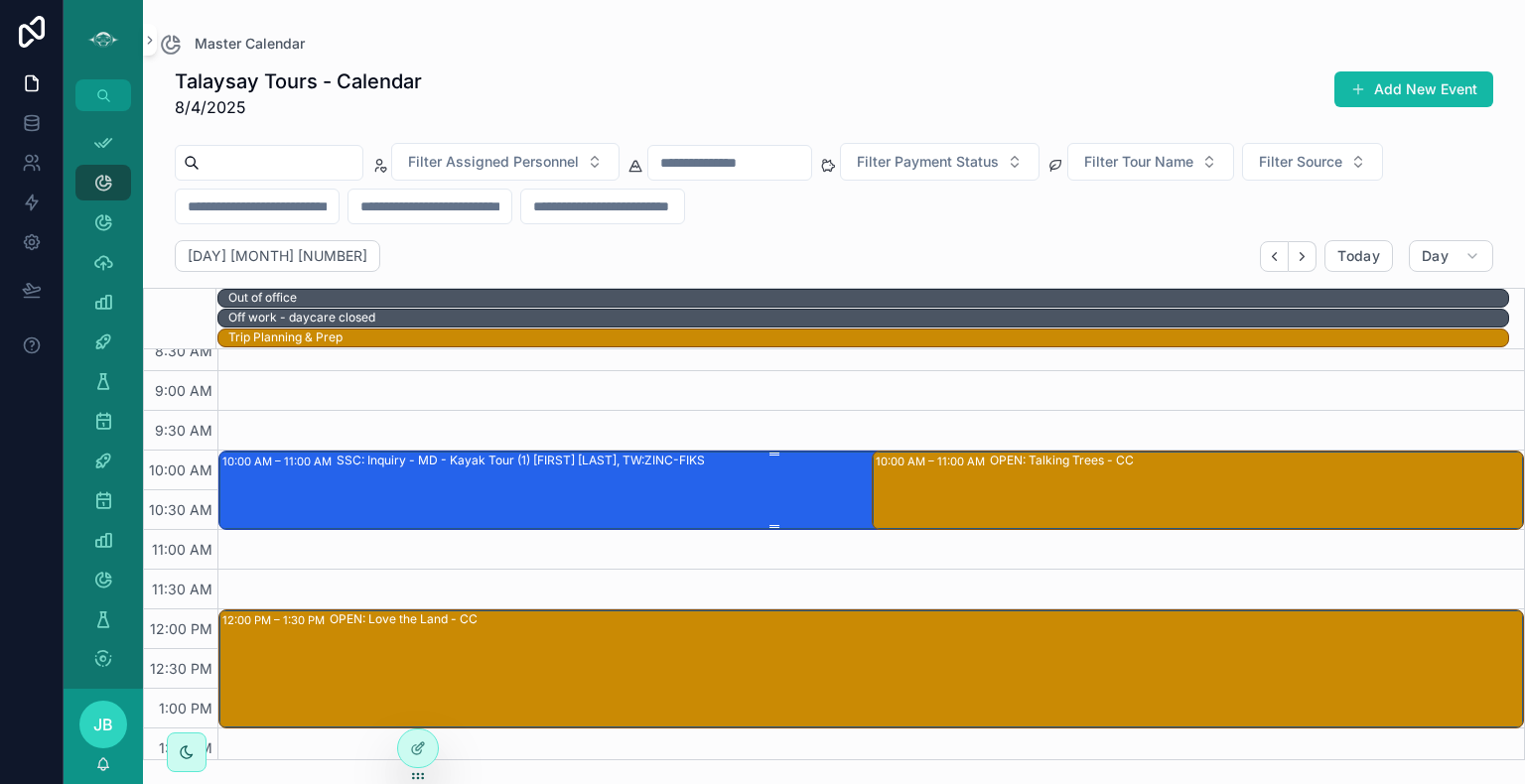 click on "SSC: Inquiry - MD - Kayak Tour (1) [FIRST] [LAST], TW:ZINC-FIKS" at bounding box center (831, 489) 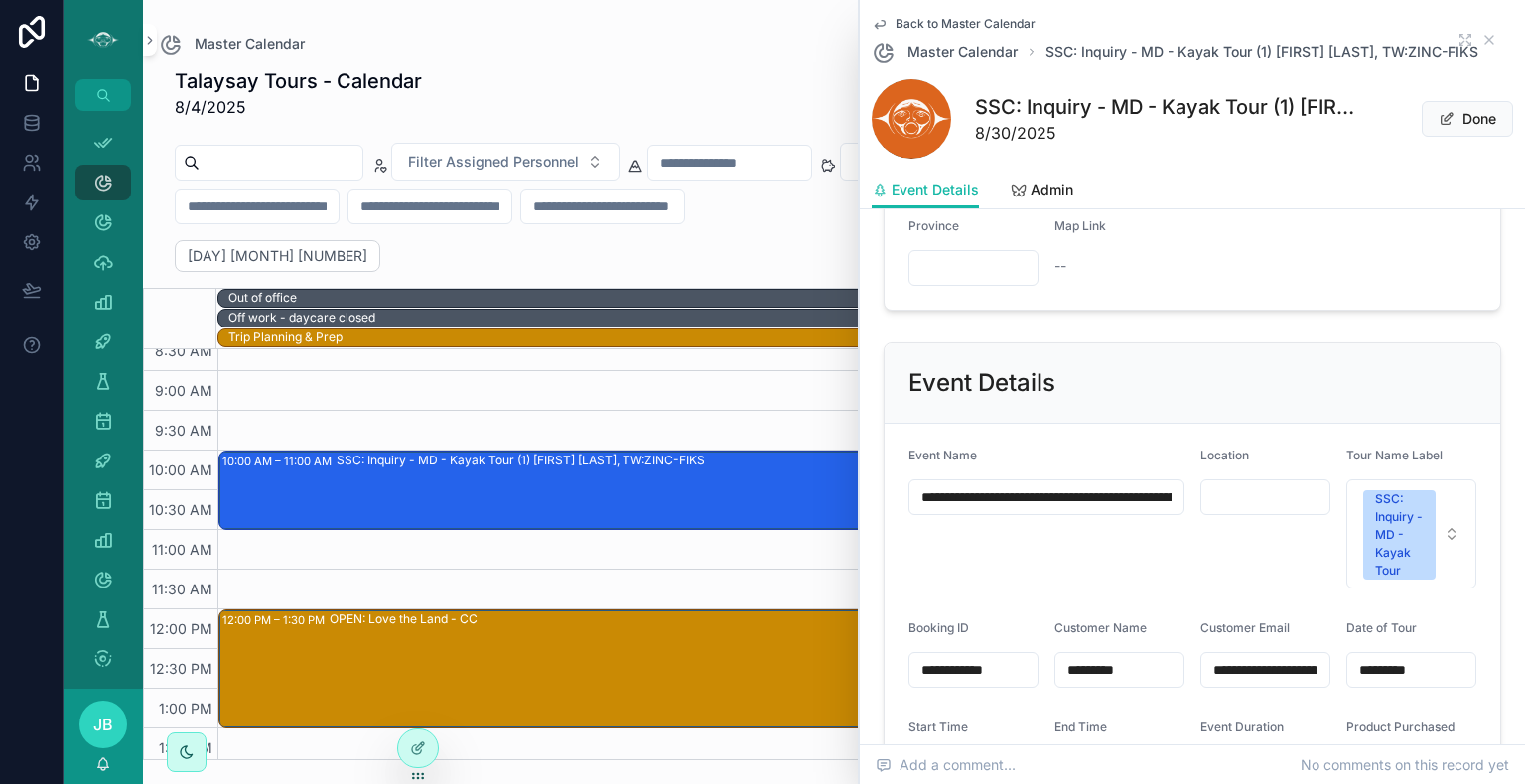 scroll, scrollTop: 1000, scrollLeft: 0, axis: vertical 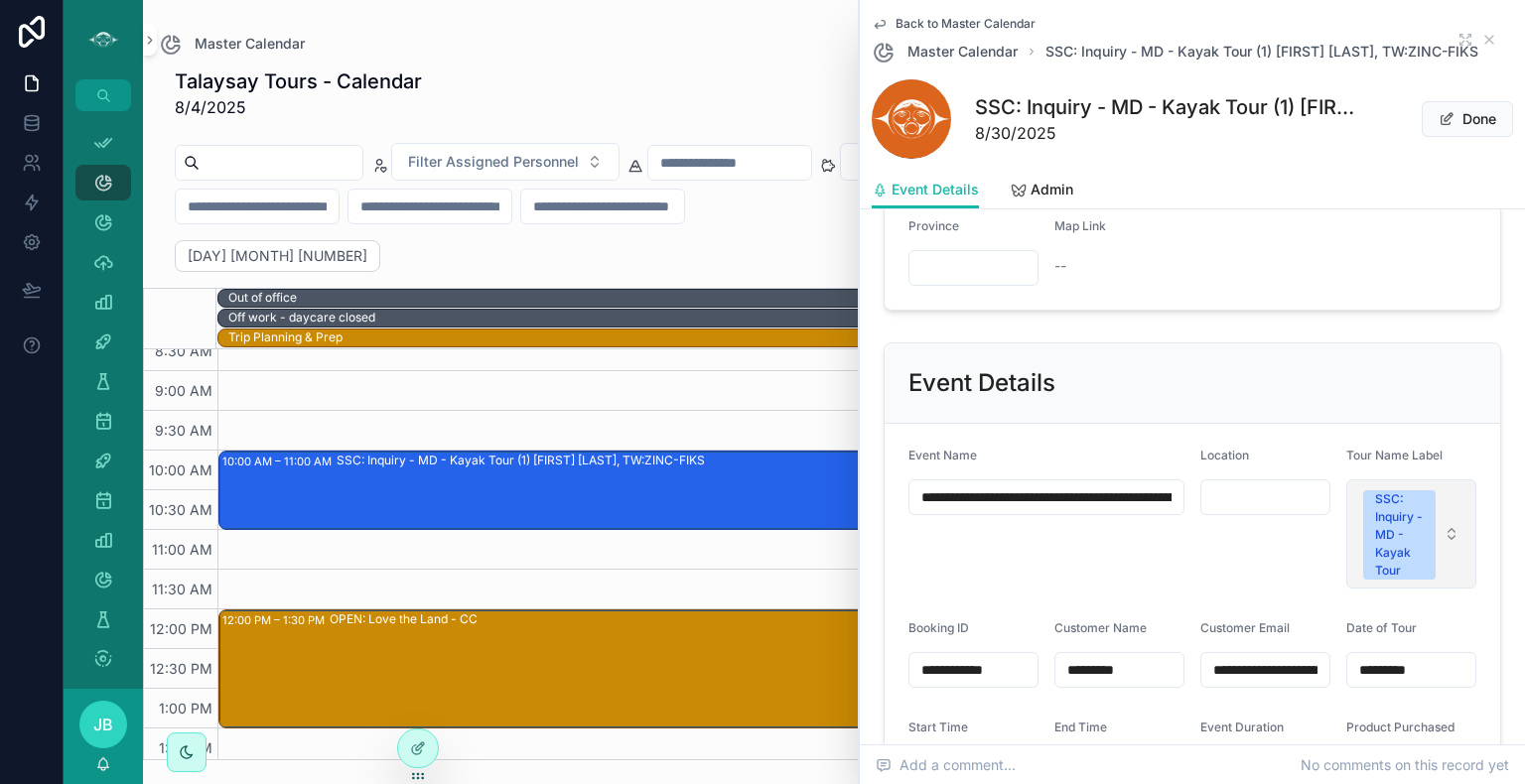 click on "SSC: Inquiry - MD - Kayak Tour" at bounding box center [1399, 535] 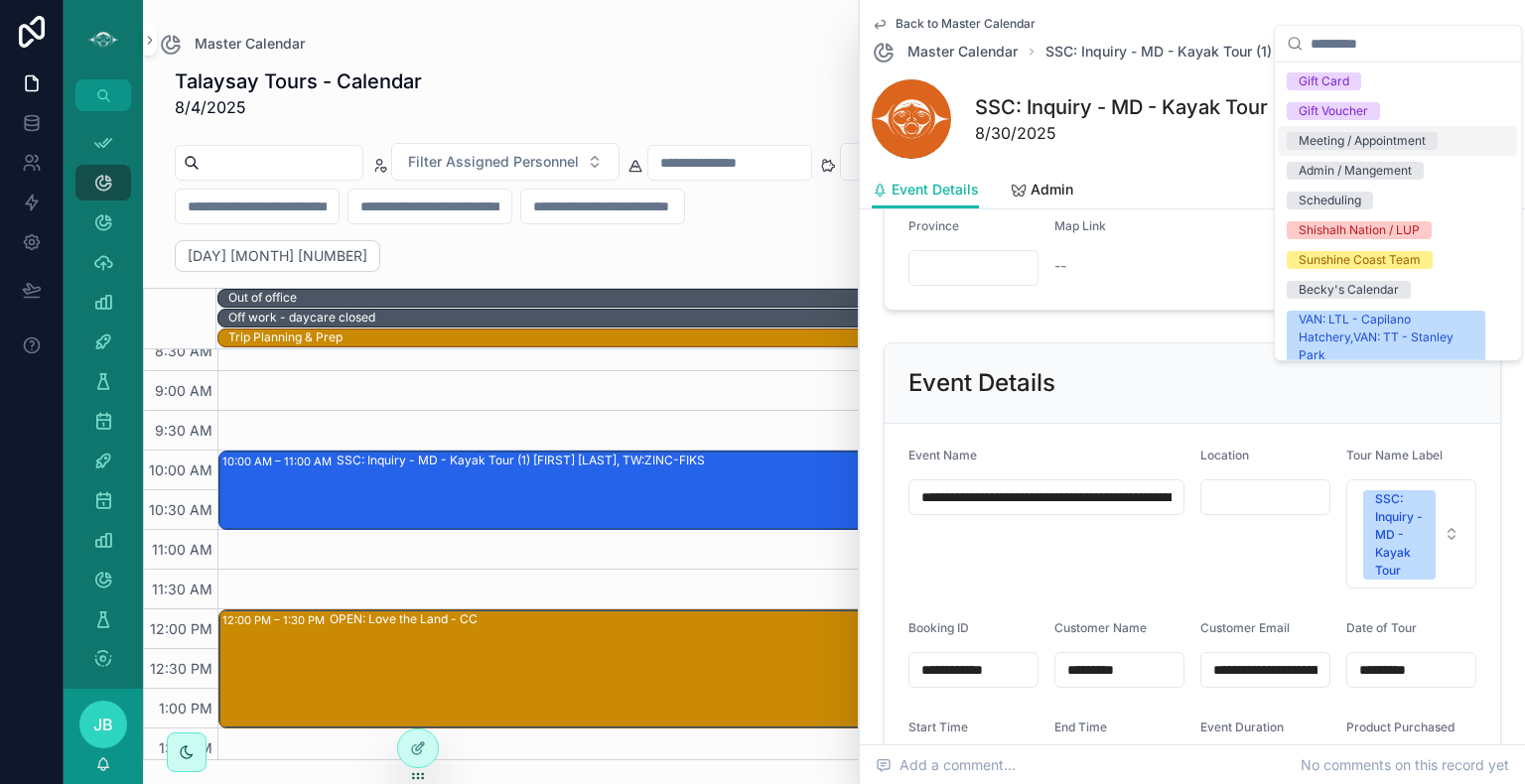 scroll, scrollTop: 2621, scrollLeft: 0, axis: vertical 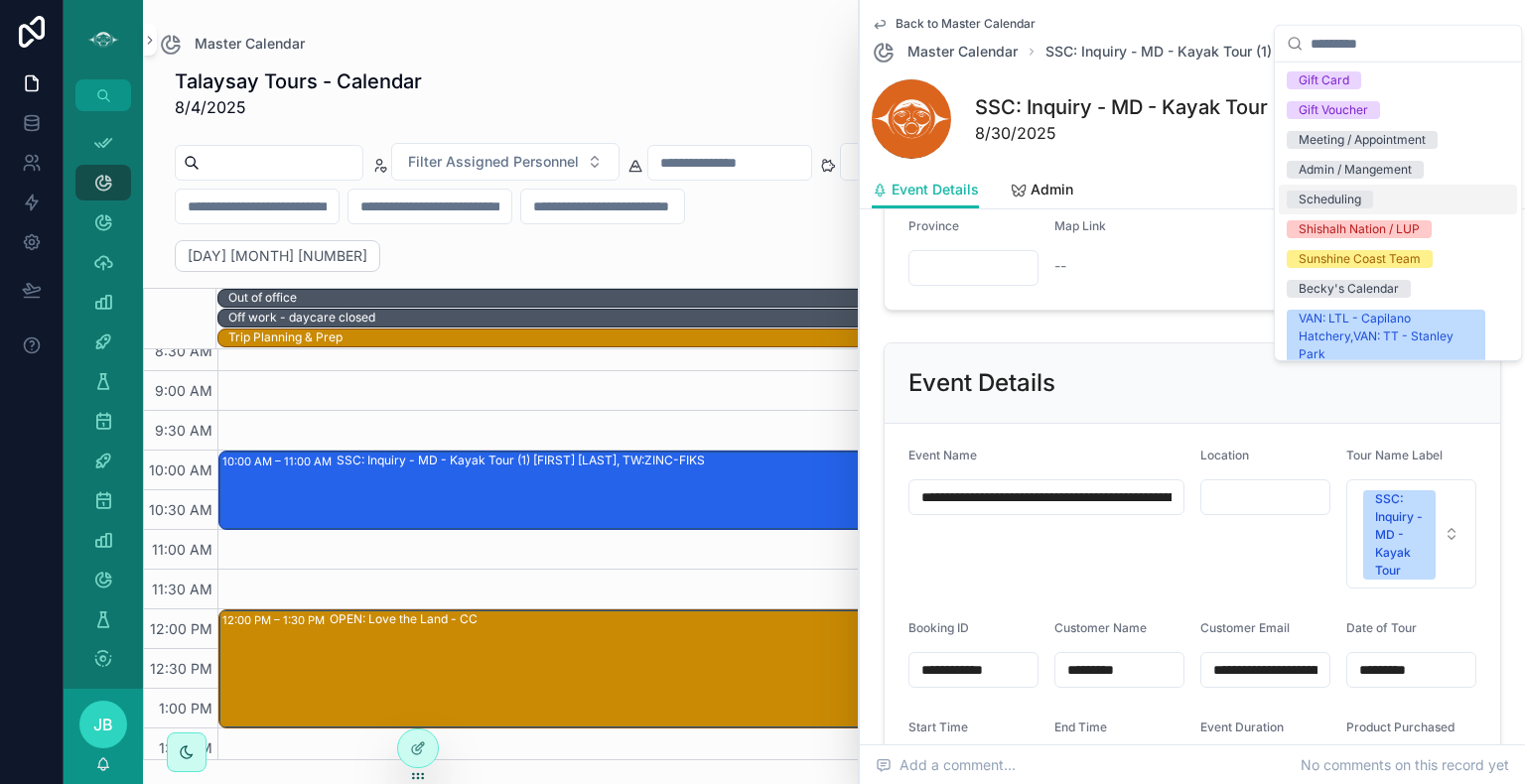 click on "Scheduling" at bounding box center (1329, 199) 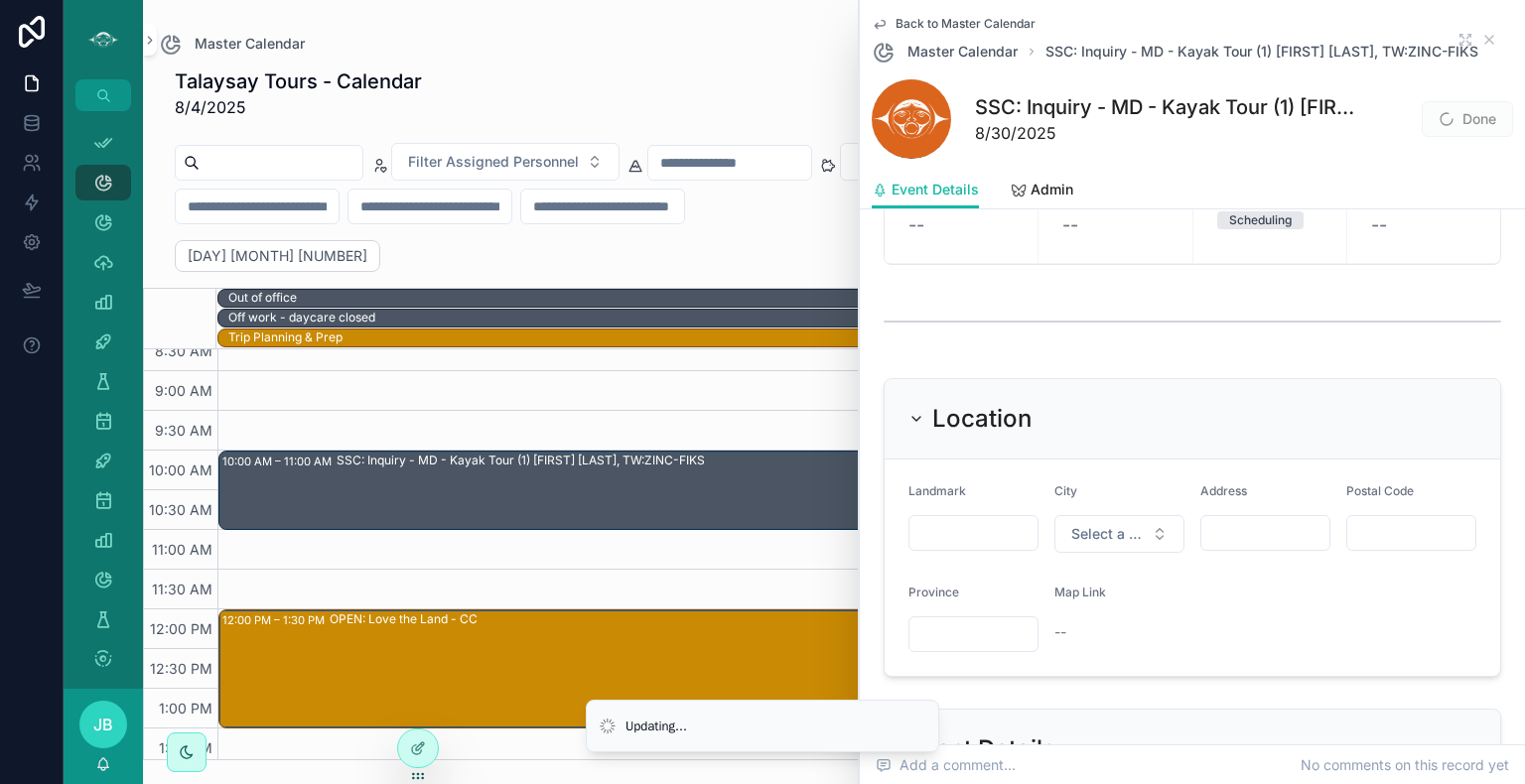 scroll, scrollTop: 588, scrollLeft: 0, axis: vertical 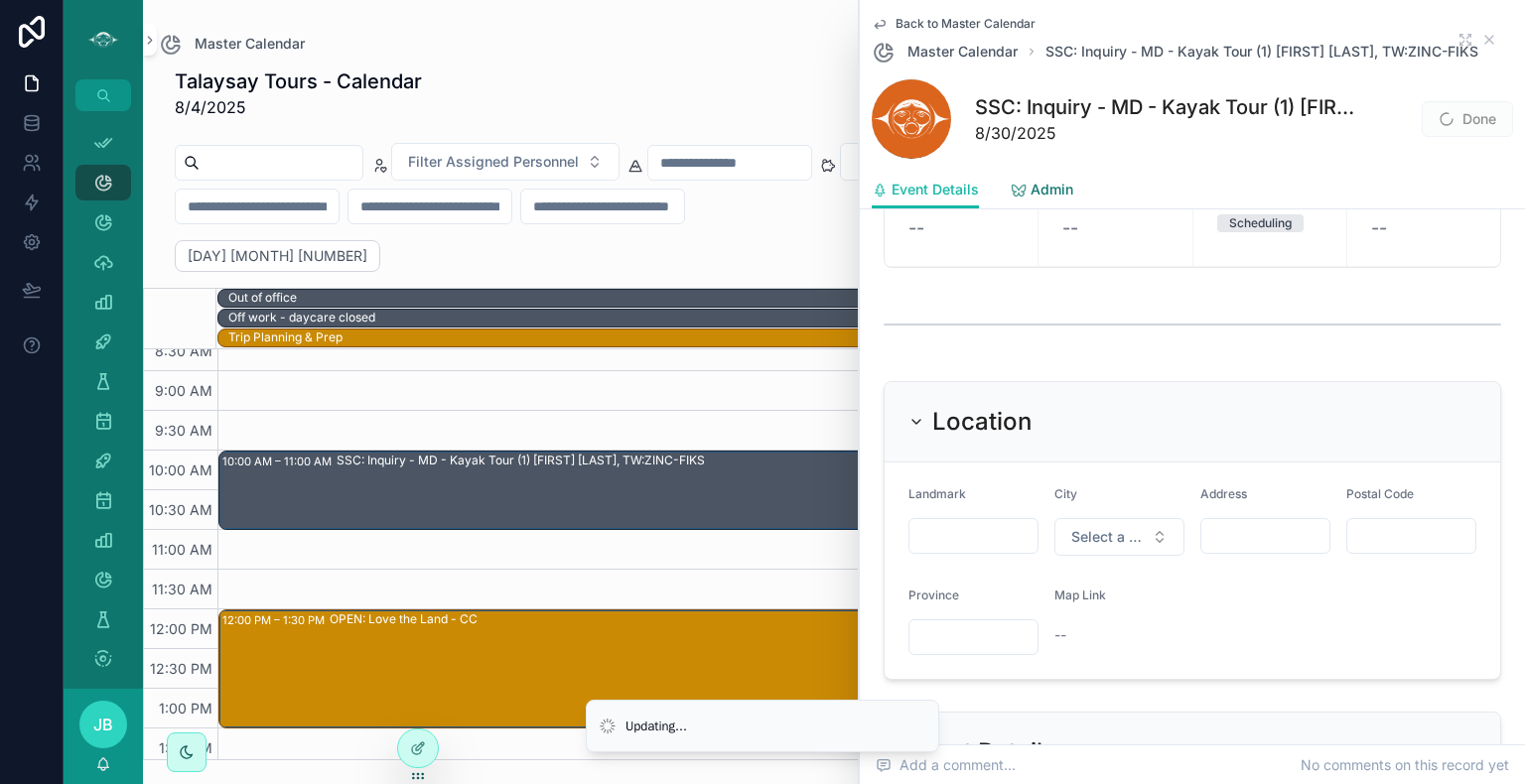 click on "Admin" at bounding box center [1051, 190] 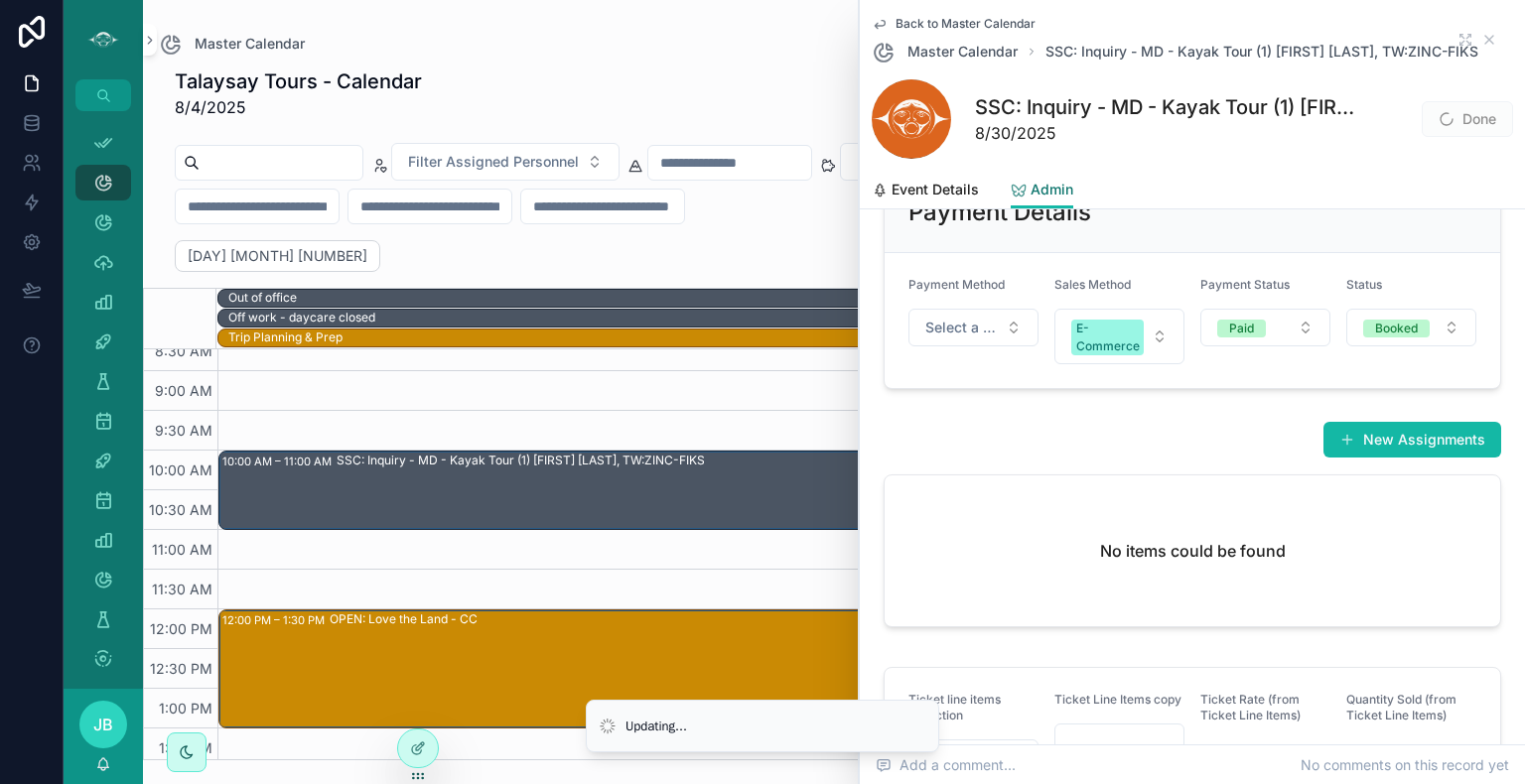 scroll, scrollTop: 736, scrollLeft: 0, axis: vertical 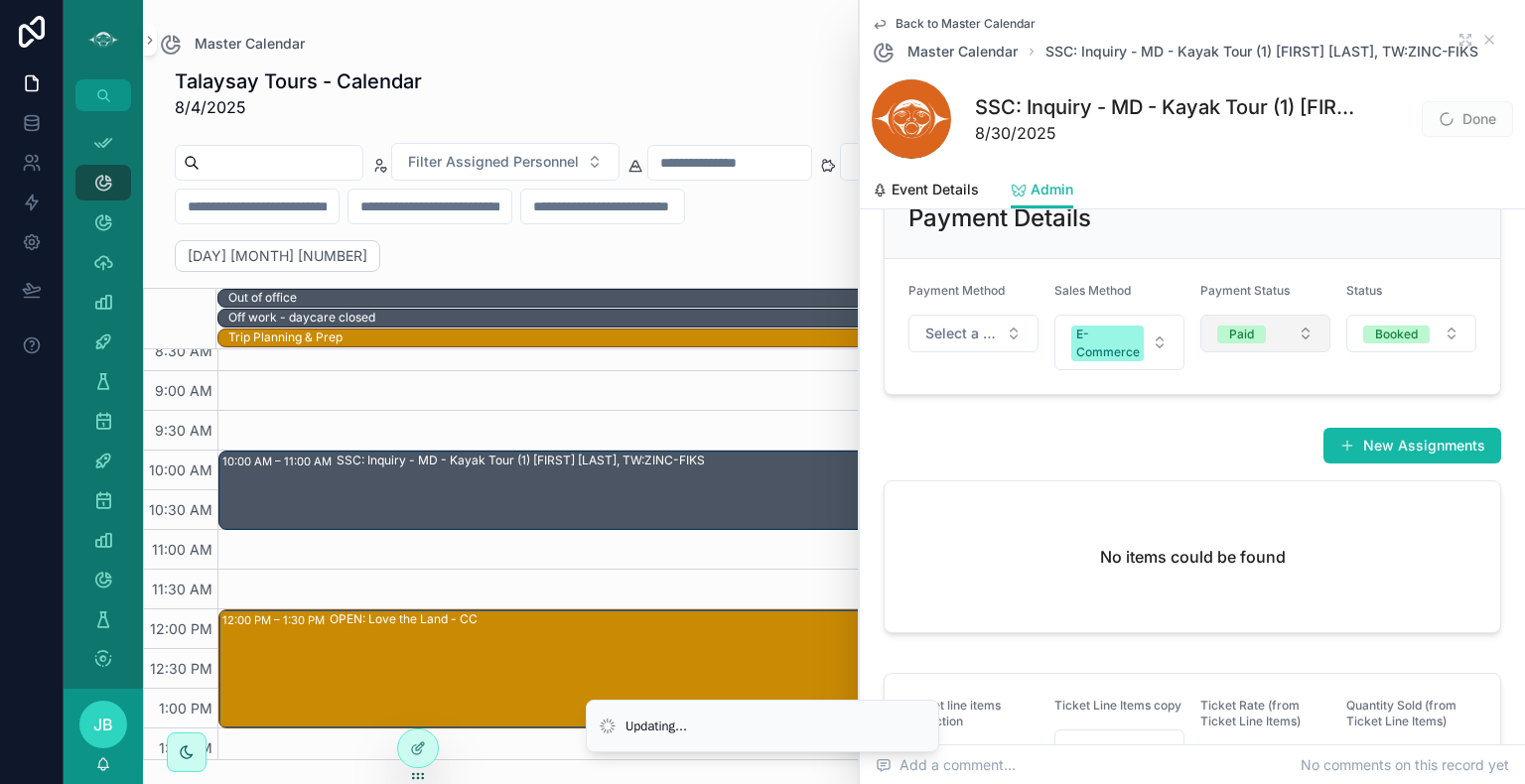 click on "Paid" at bounding box center [1241, 334] 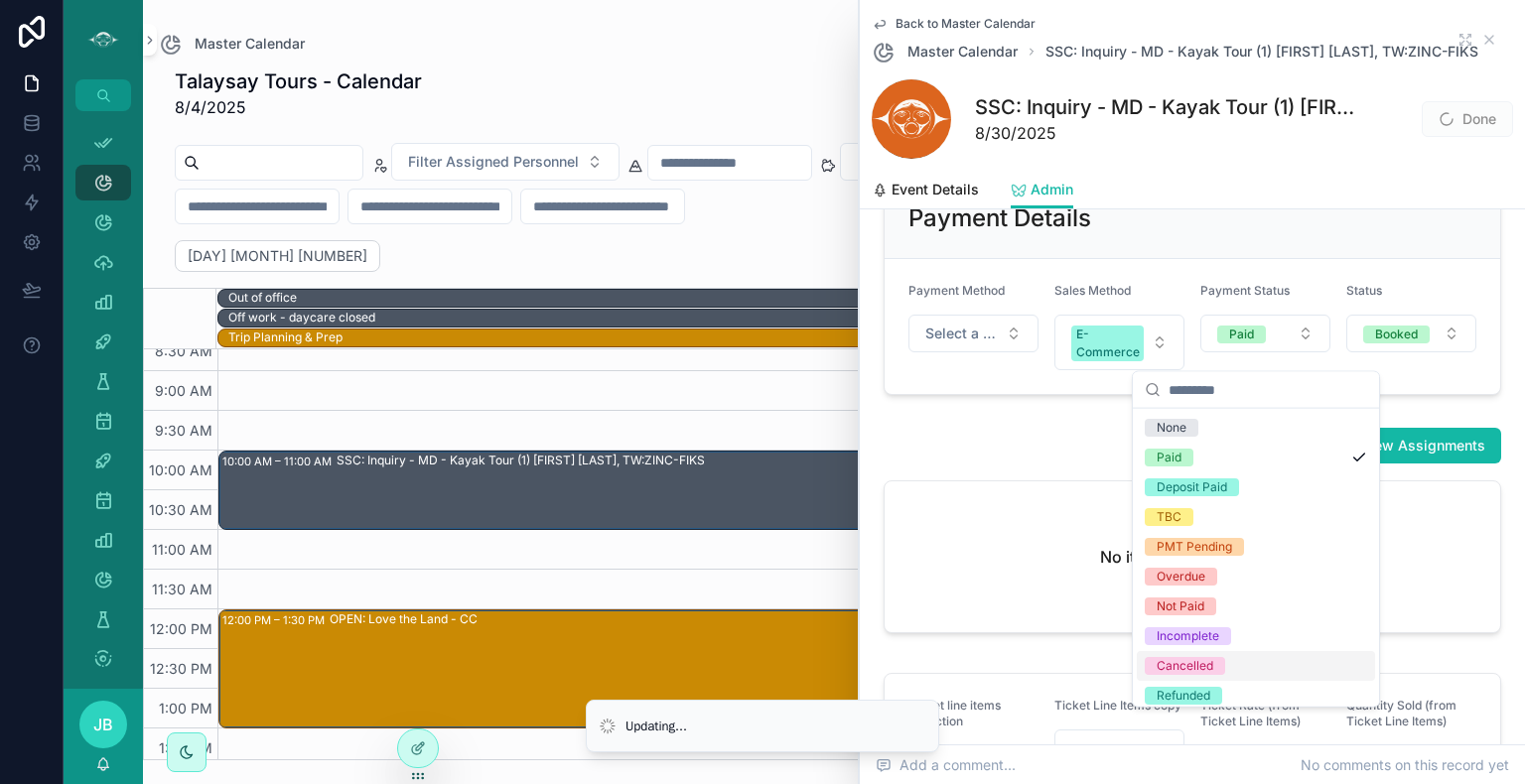 click on "Cancelled" at bounding box center (1184, 666) 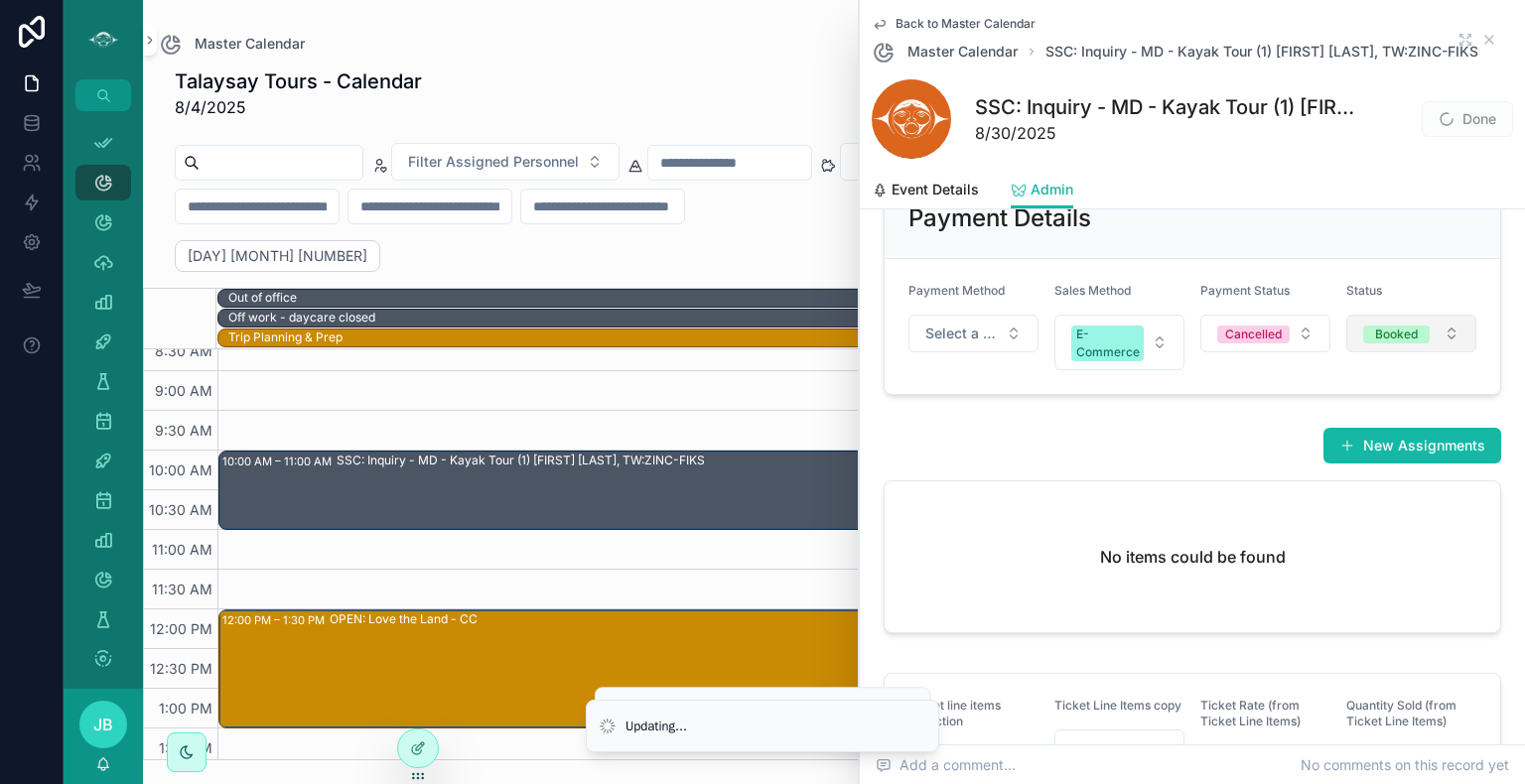 click on "Booked" at bounding box center [1396, 334] 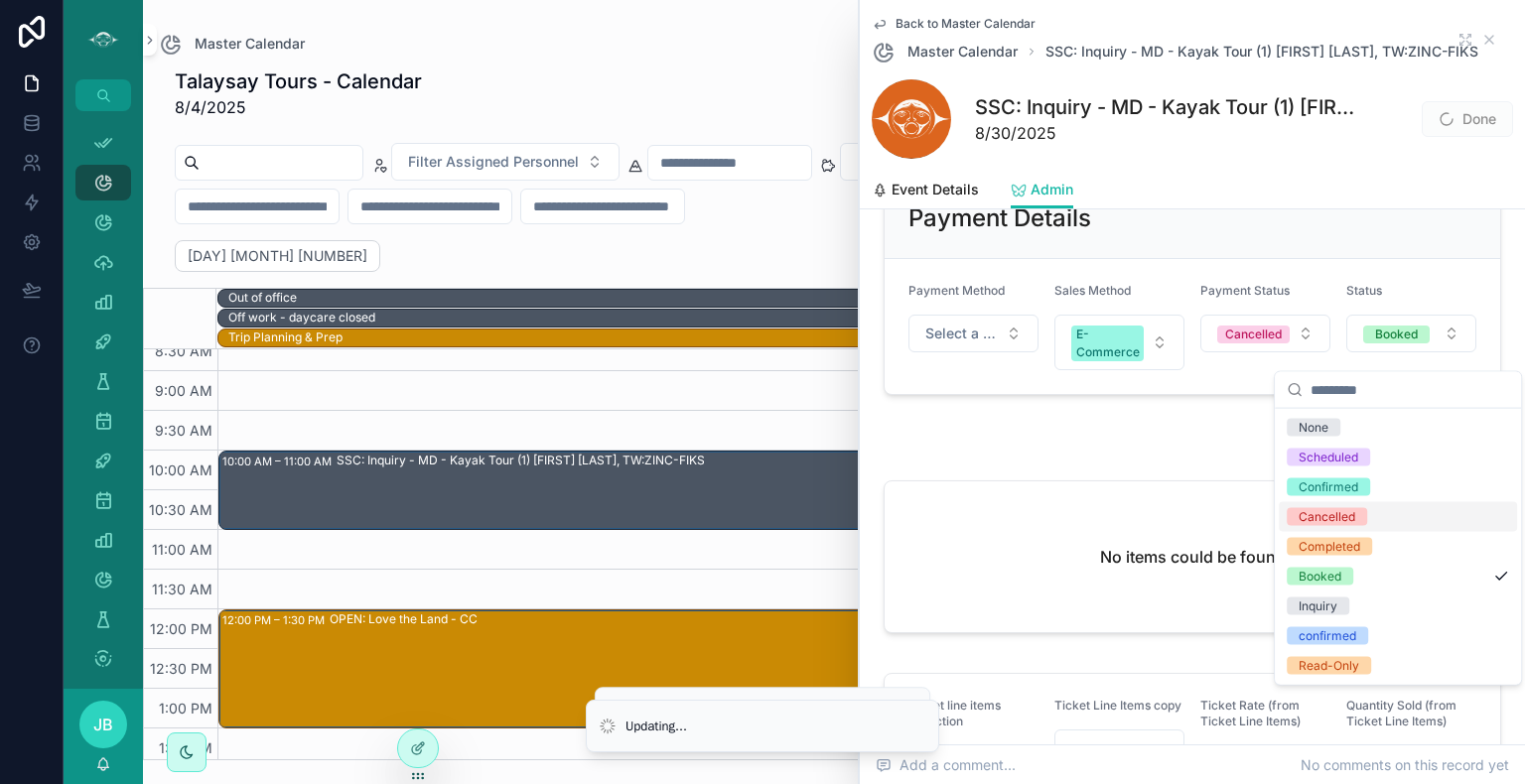 click on "Cancelled" at bounding box center (1326, 517) 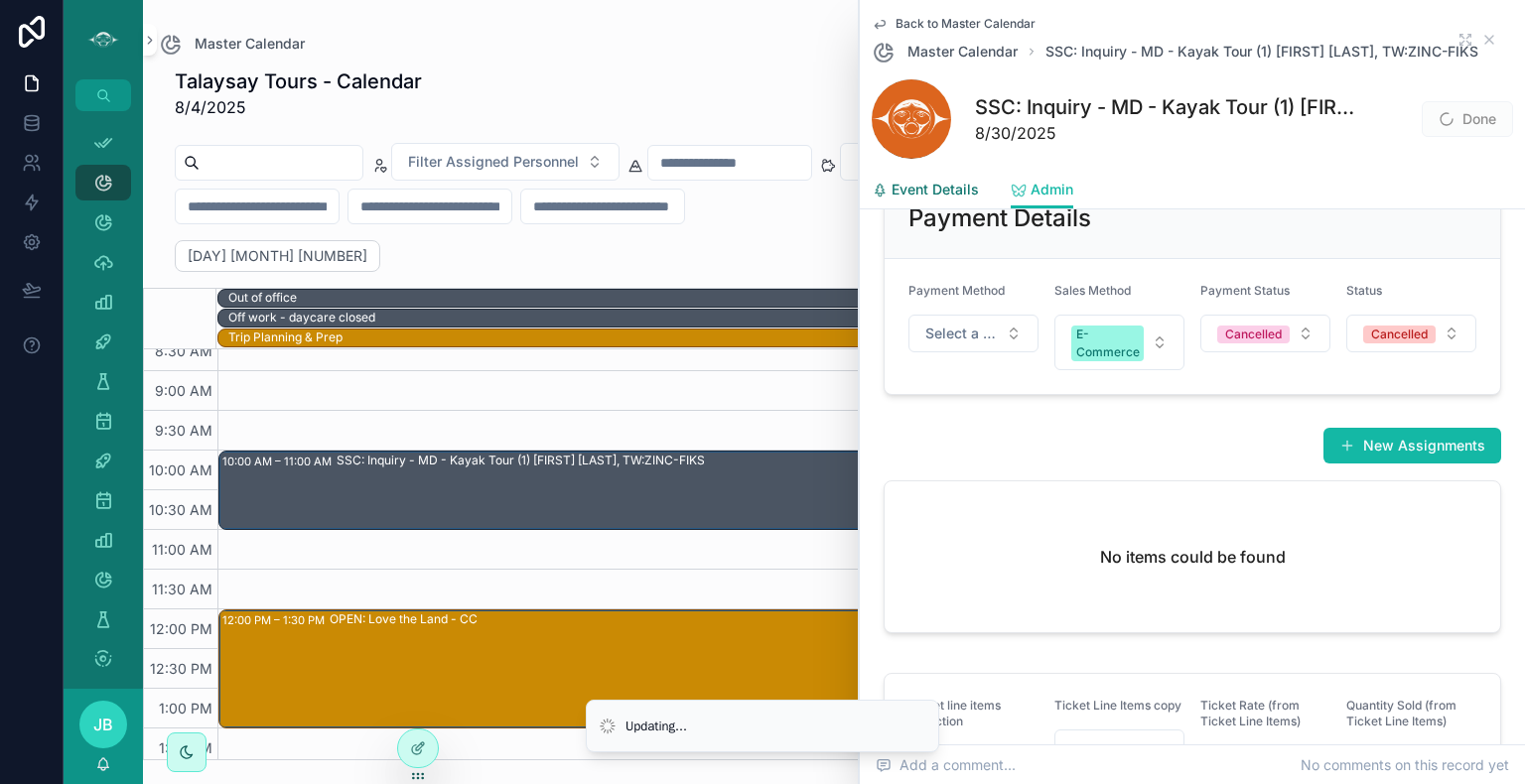 click on "Event Details" at bounding box center (935, 190) 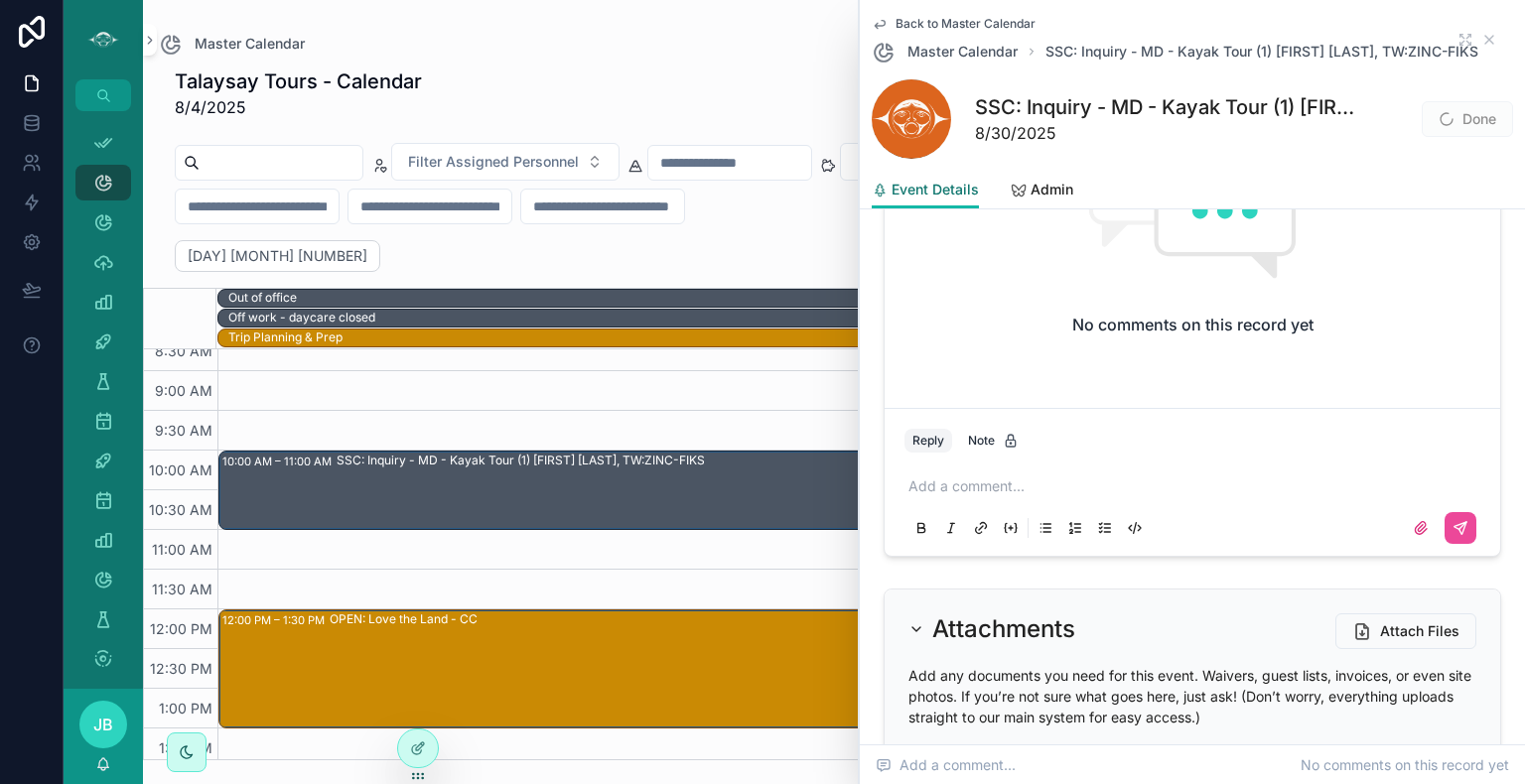 scroll, scrollTop: 3215, scrollLeft: 0, axis: vertical 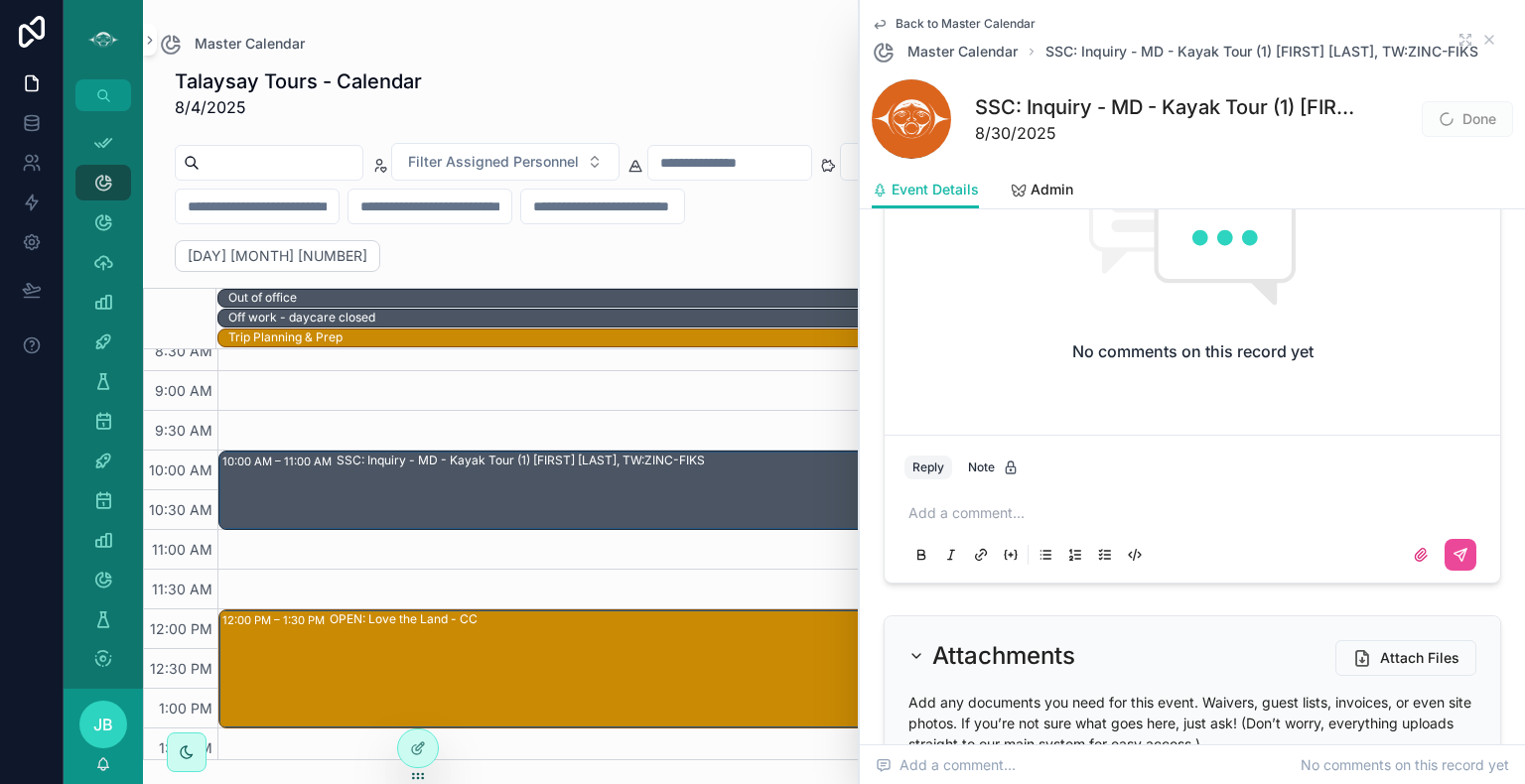 click at bounding box center [1196, 513] 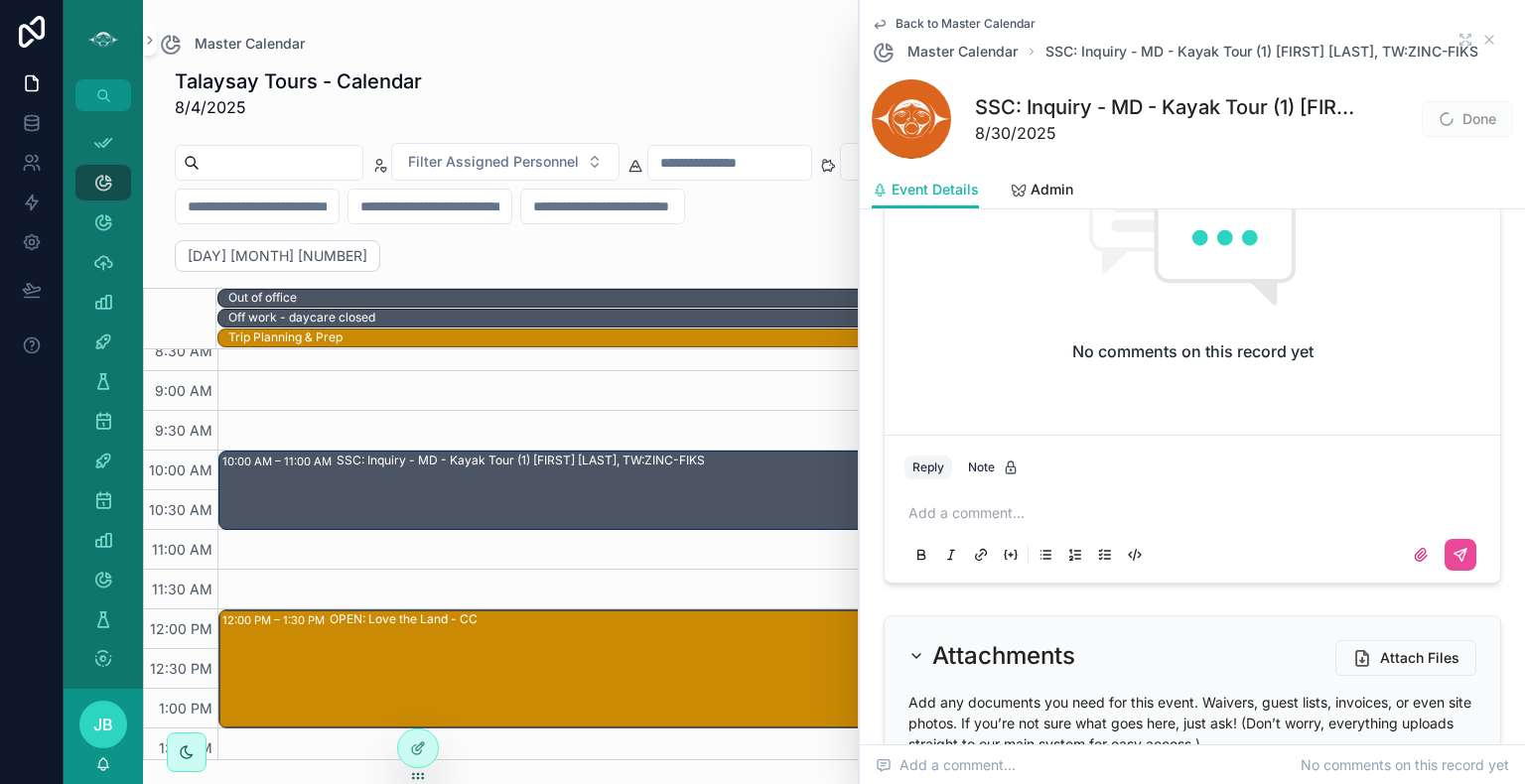 type 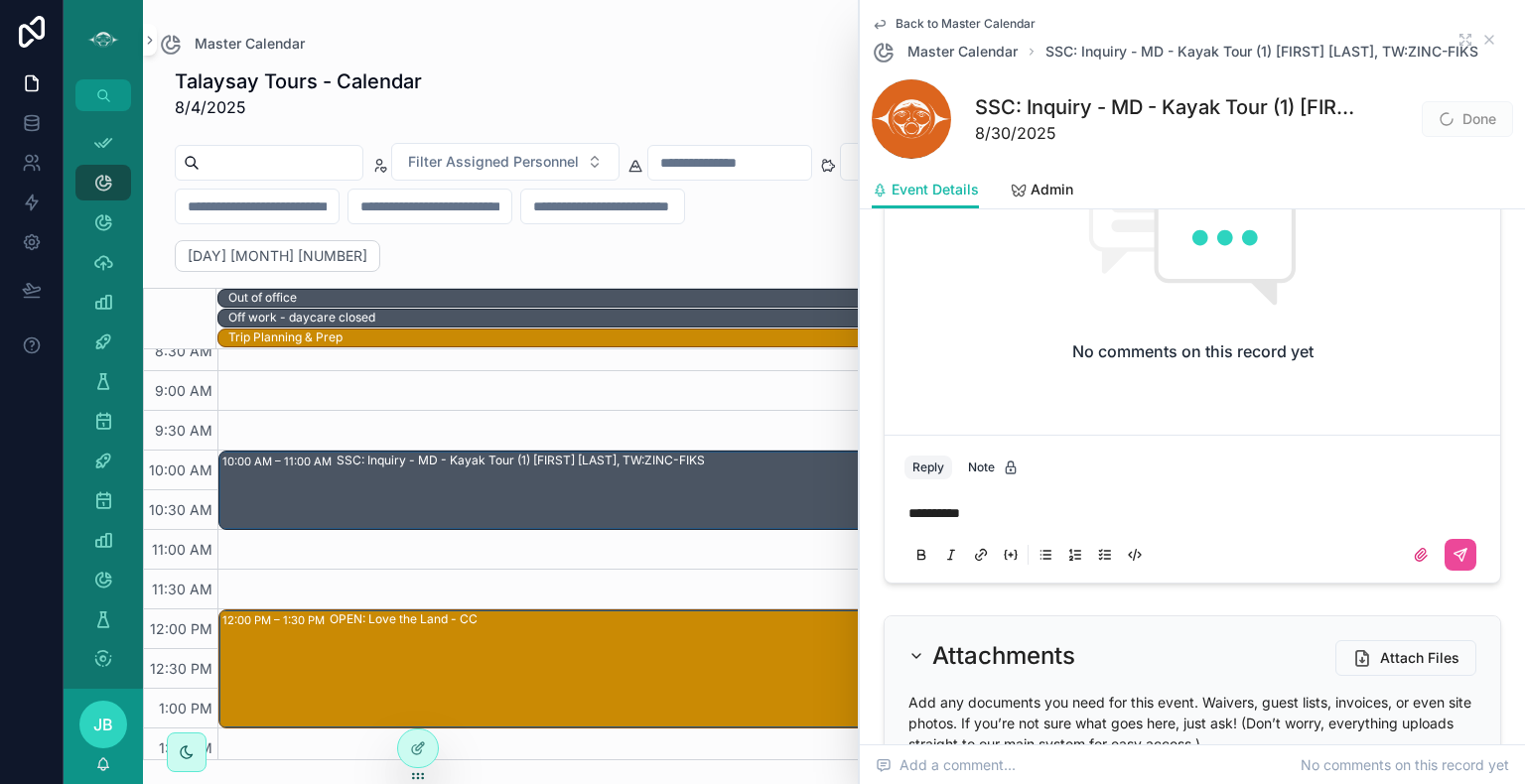 select on "****" 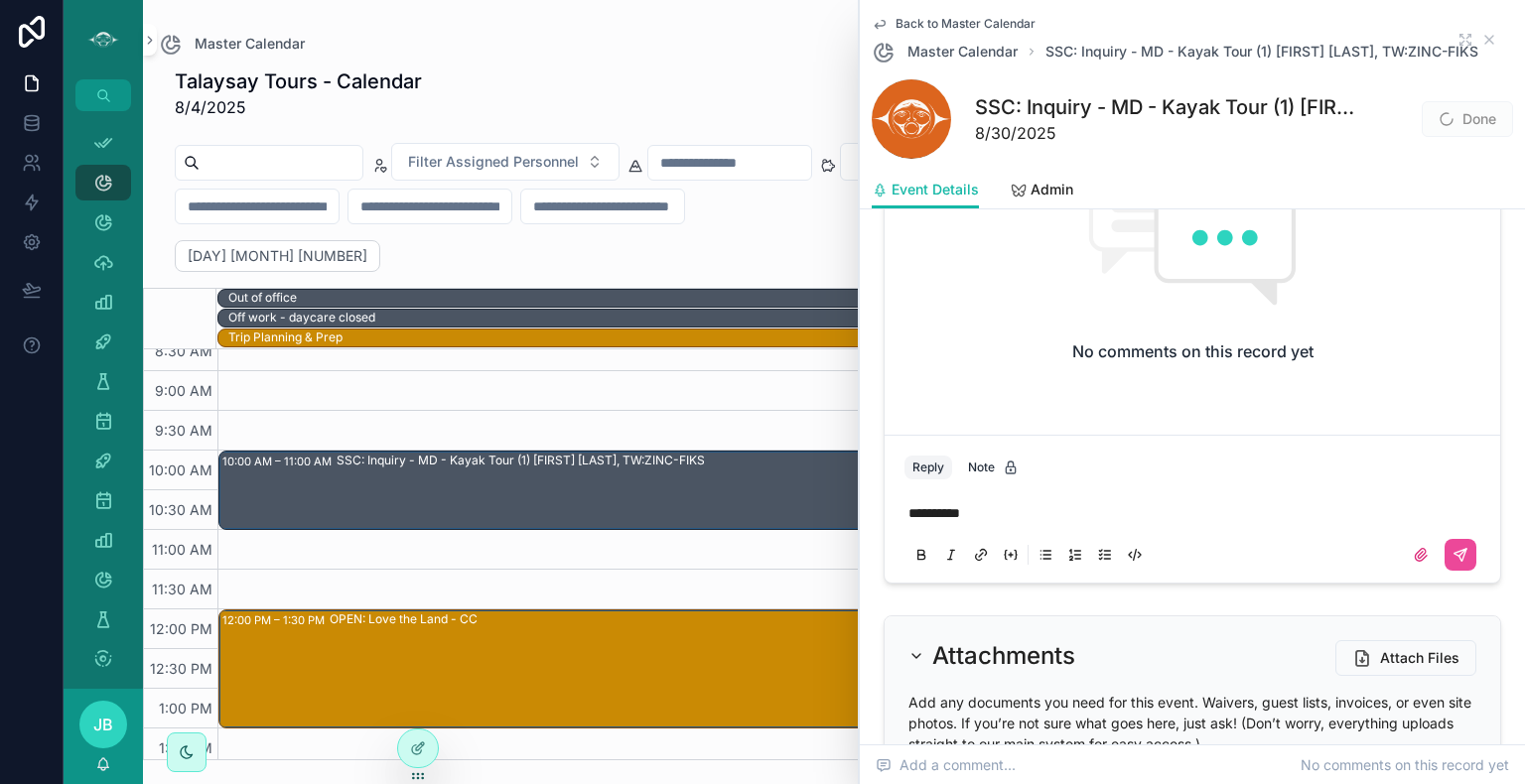 select on "*" 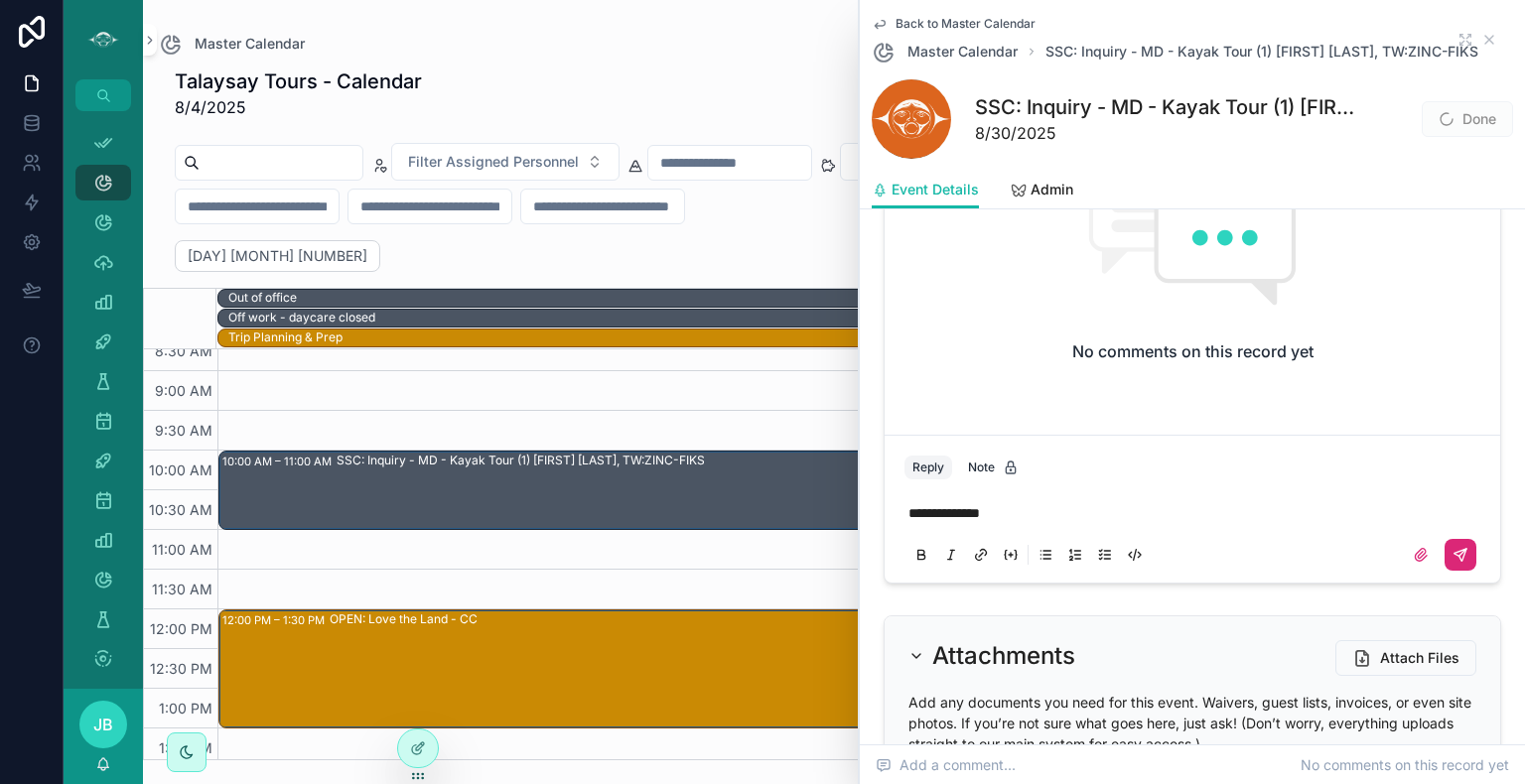 click 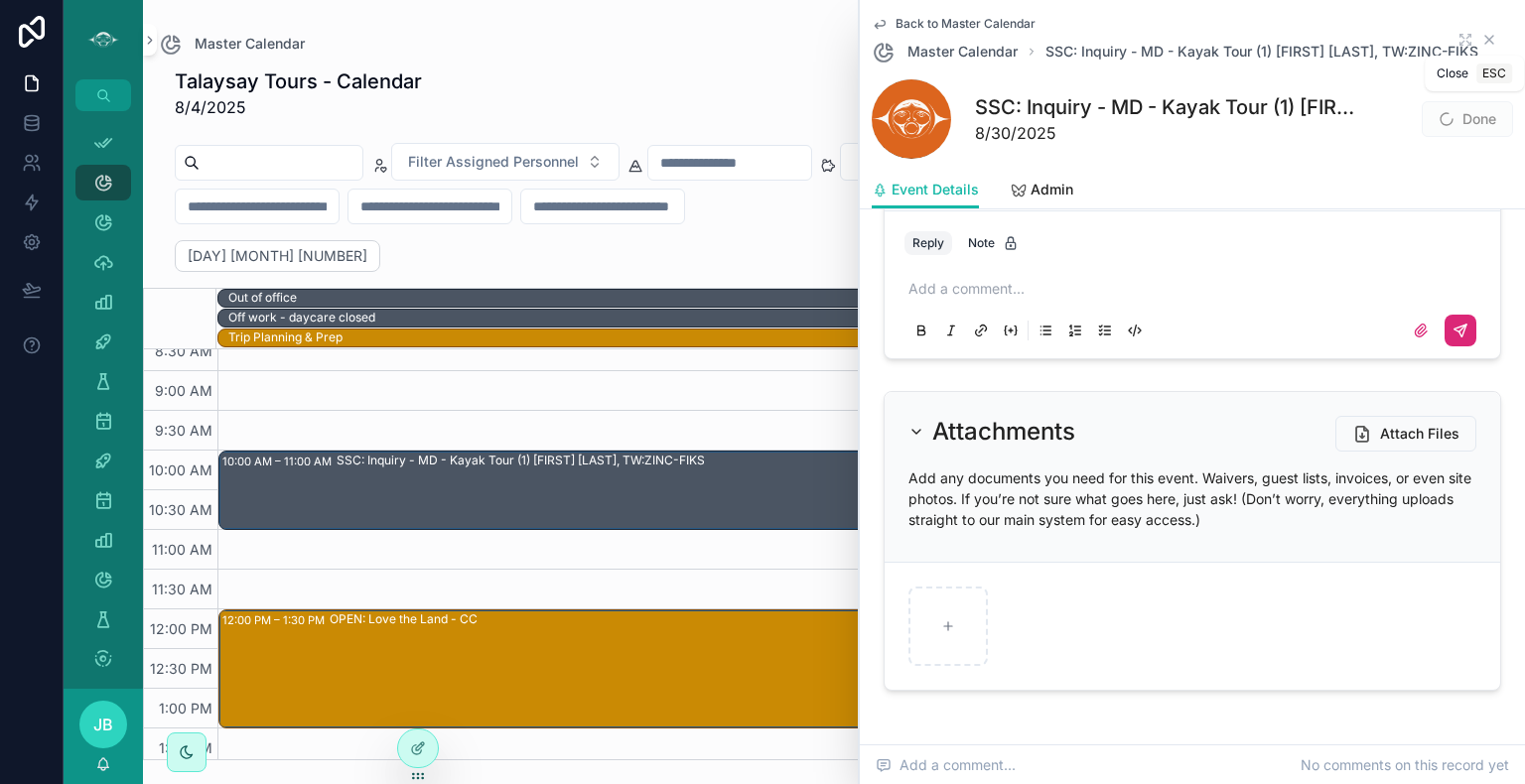 click 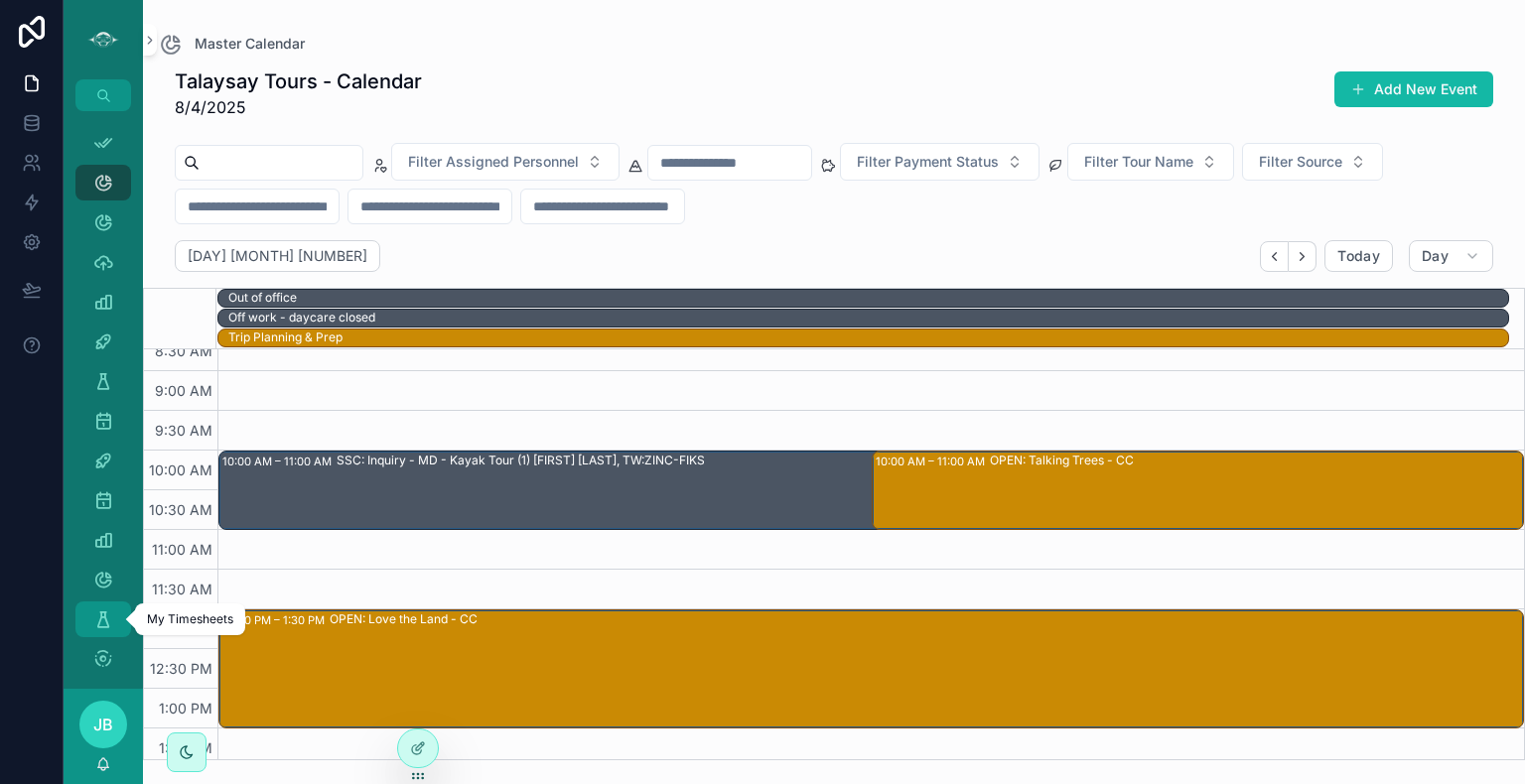 click at bounding box center [103, 619] 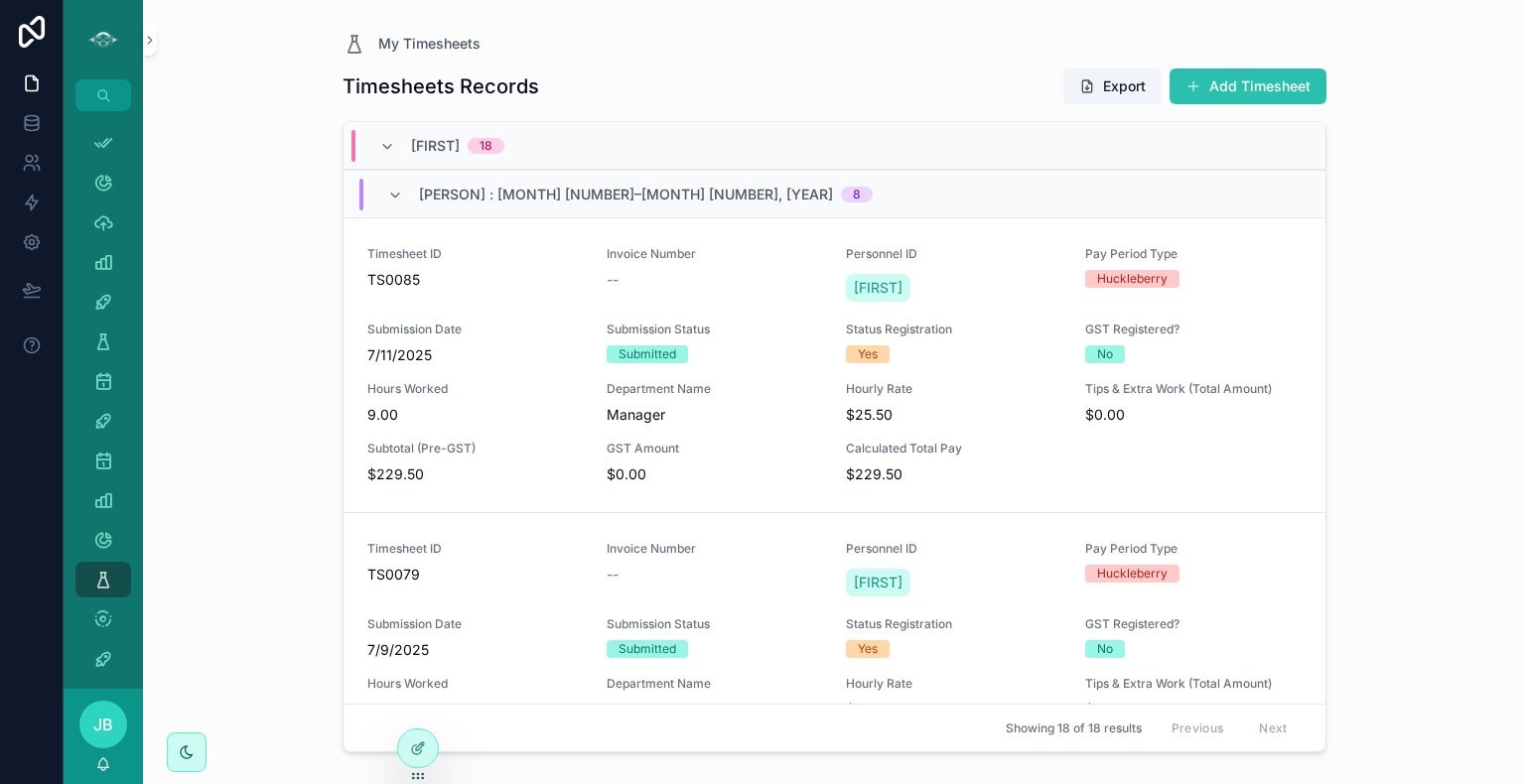 click on "Add Timesheet" at bounding box center [1248, 86] 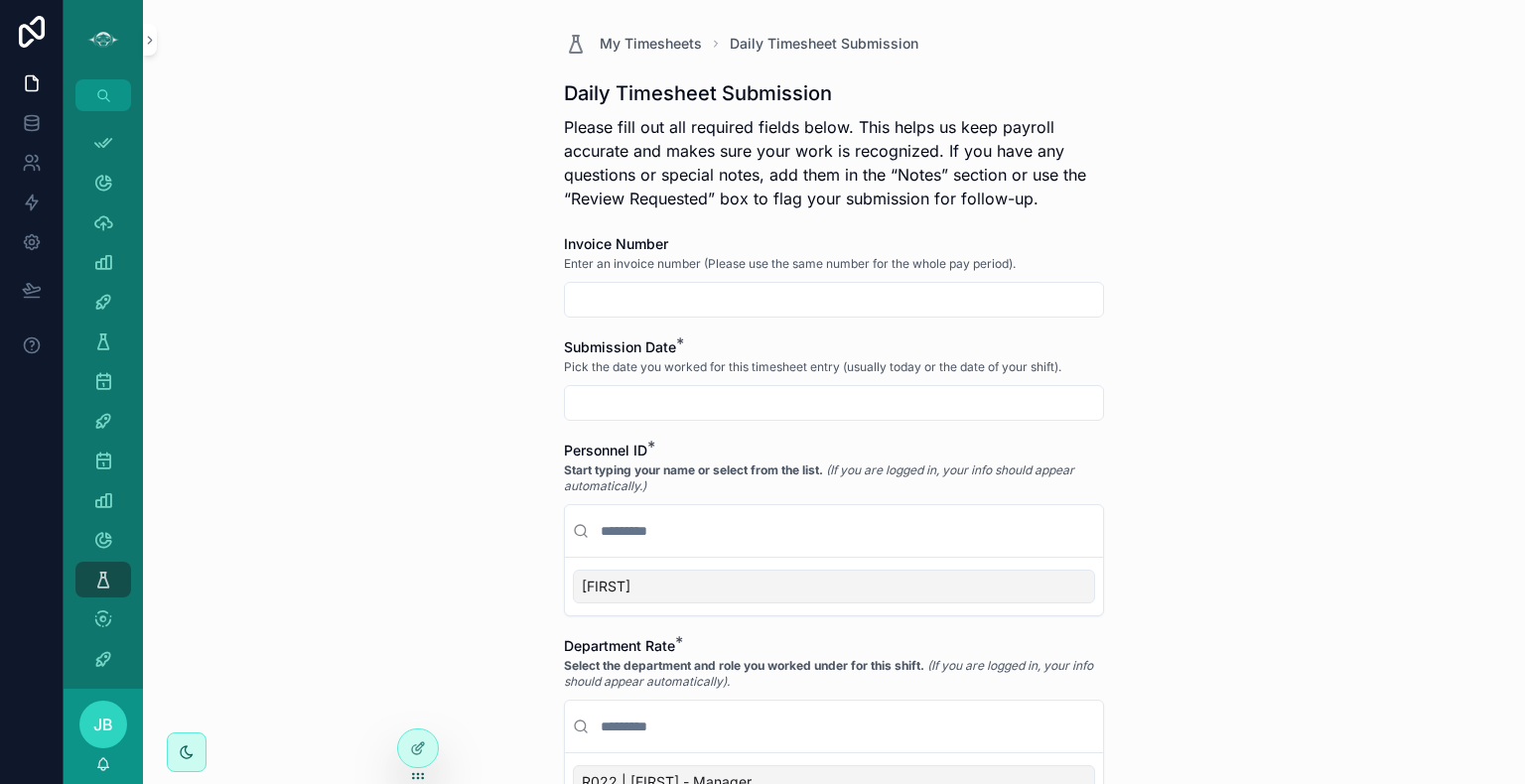click at bounding box center [834, 300] 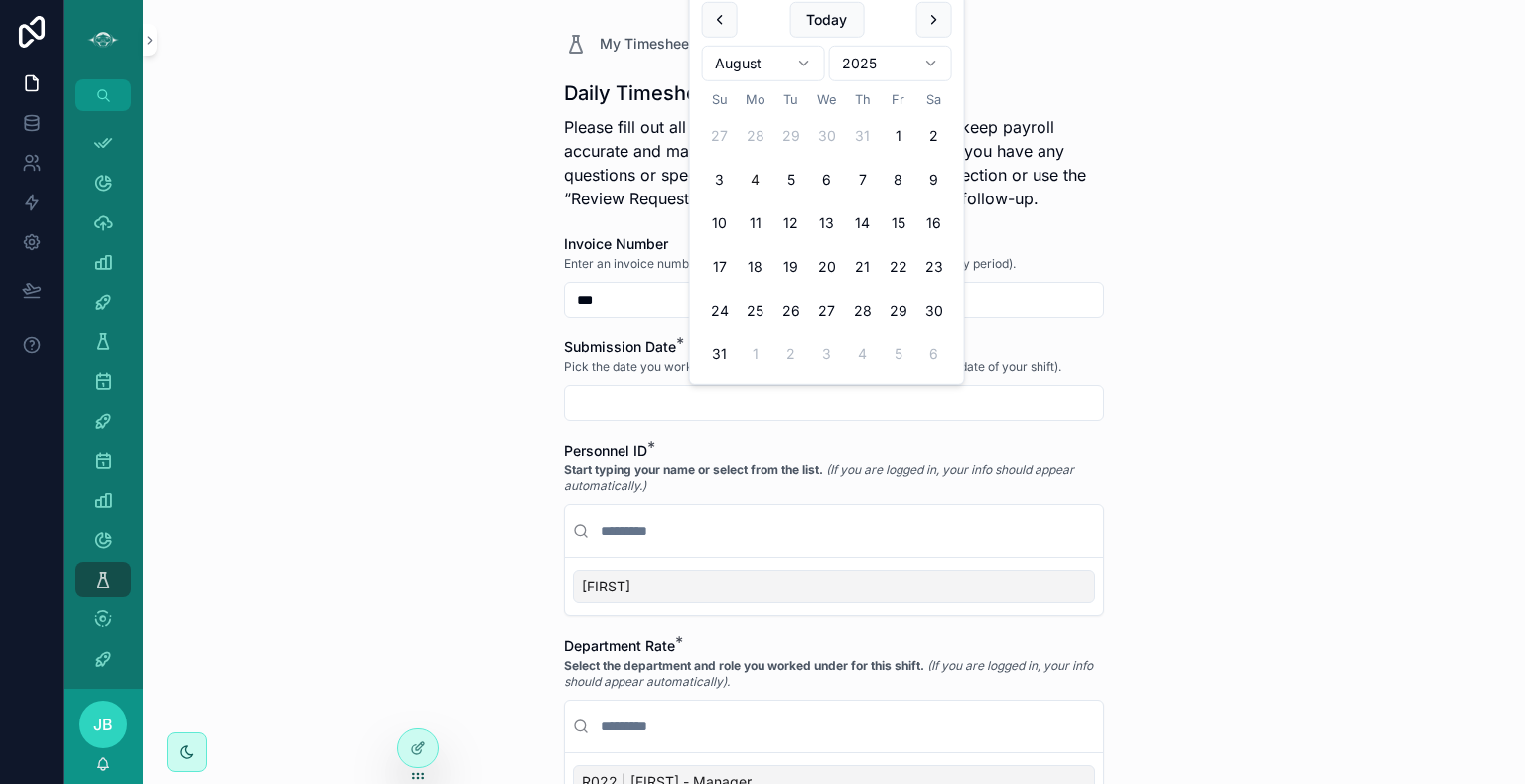 click at bounding box center (834, 403) 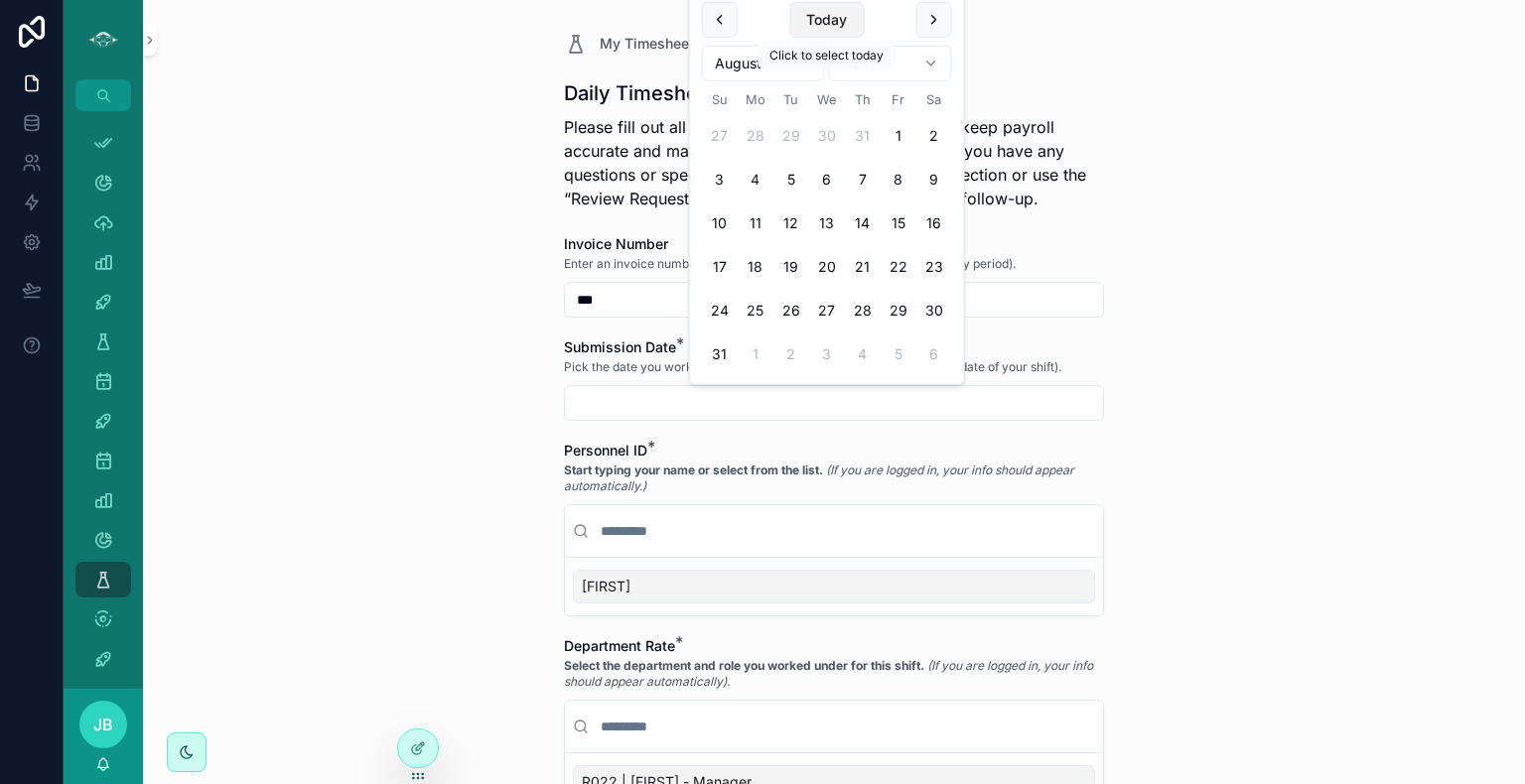 click on "Today" at bounding box center [826, 20] 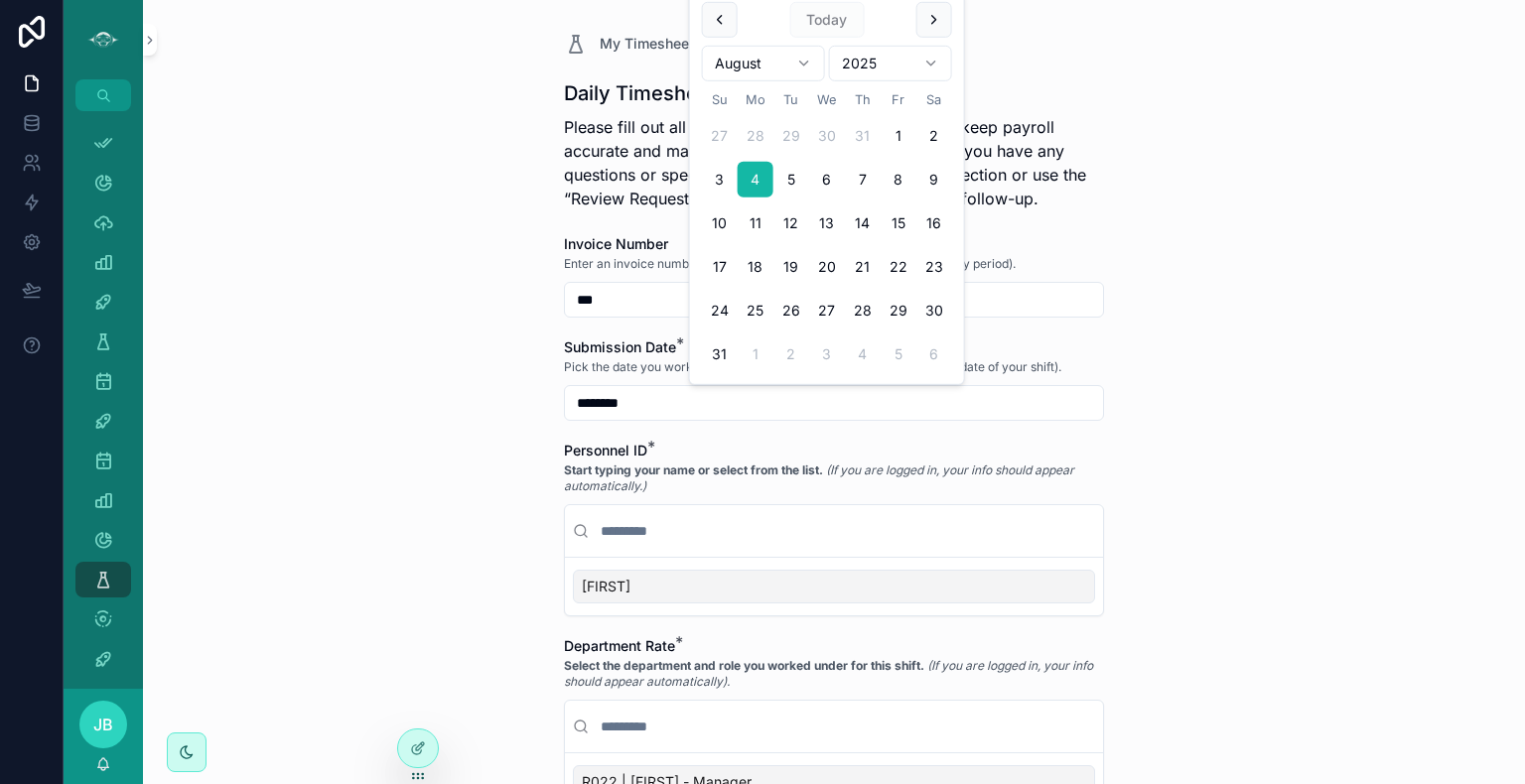 type on "********" 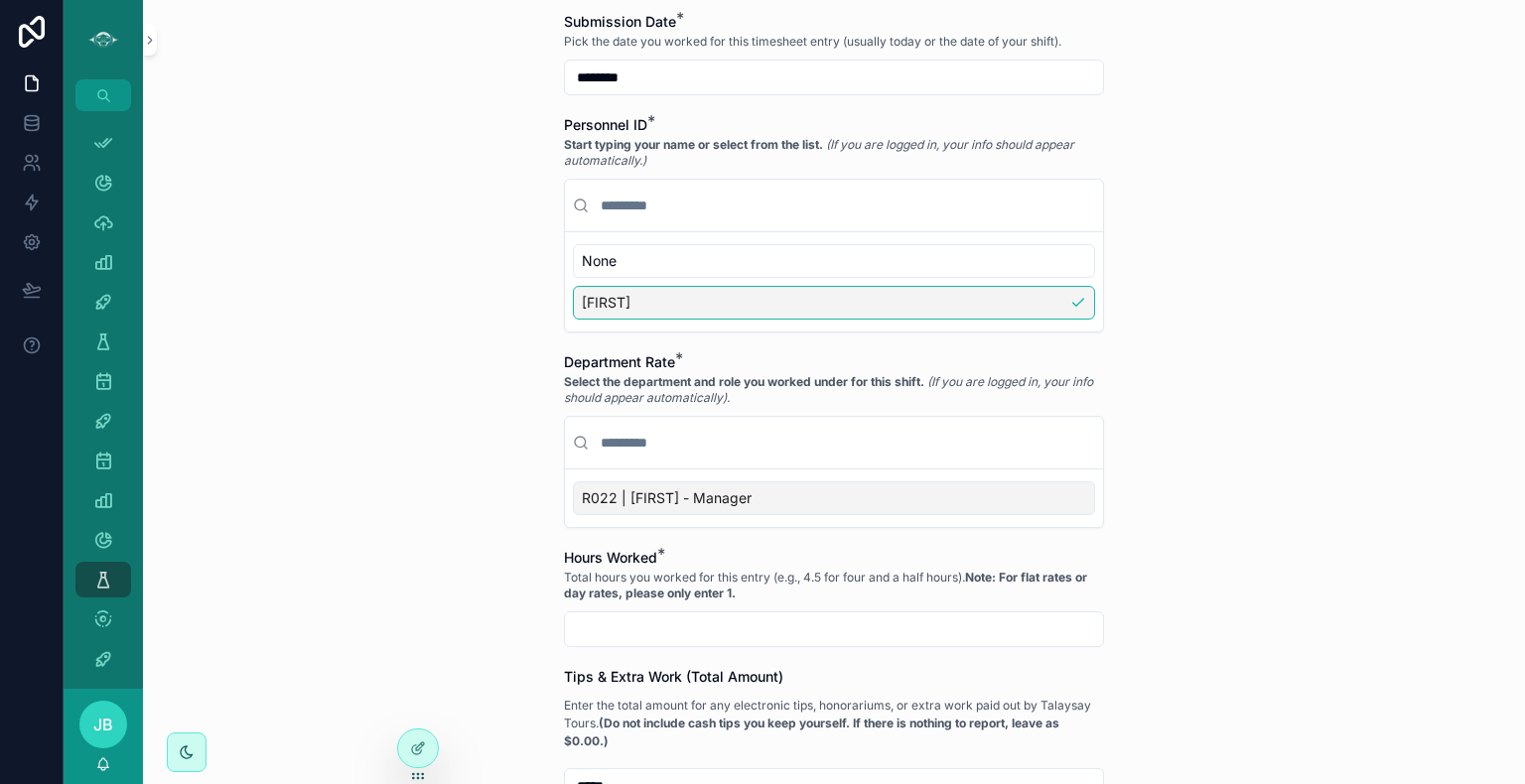 scroll, scrollTop: 326, scrollLeft: 0, axis: vertical 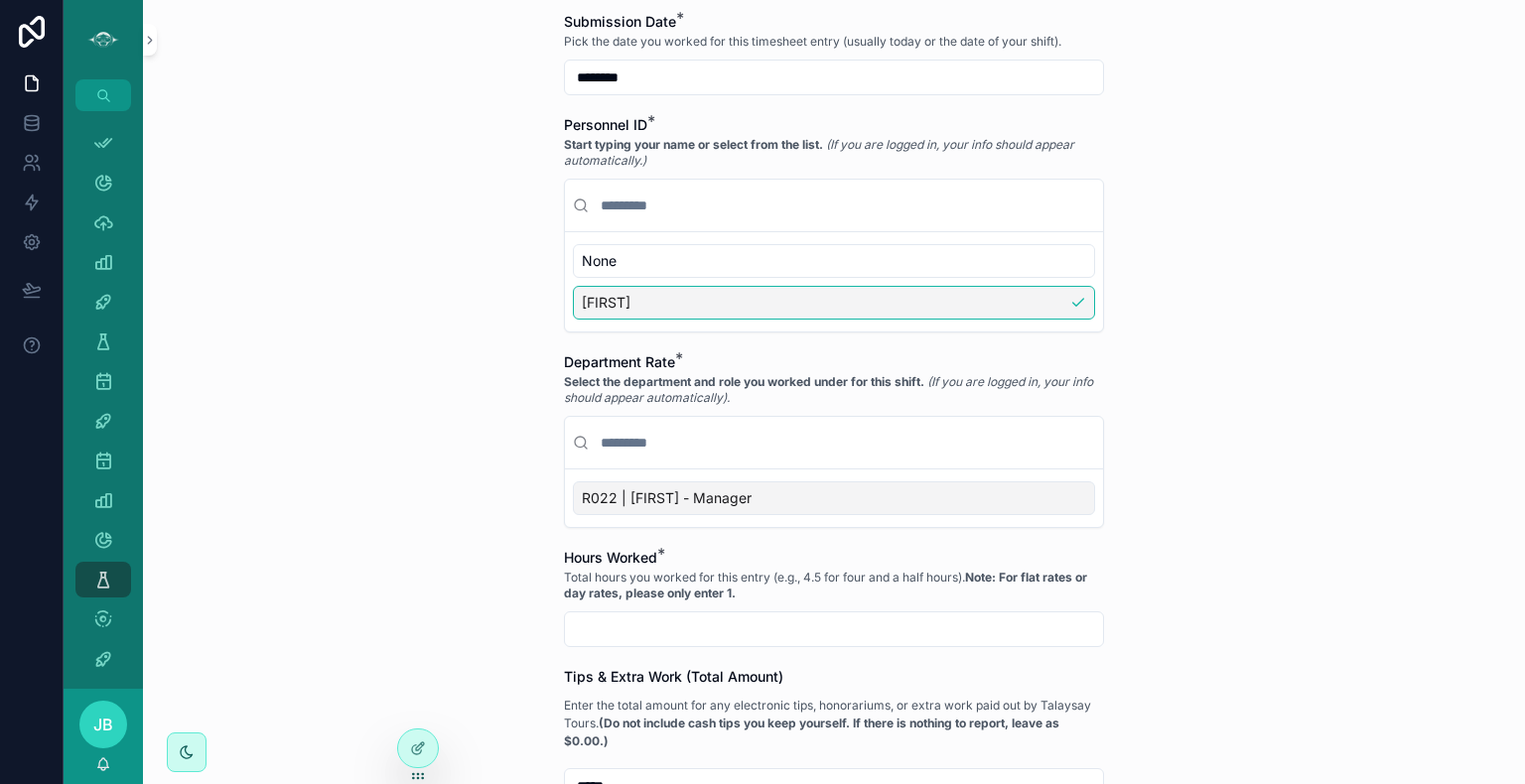 click on "R022 | [FIRST] - Manager" at bounding box center (666, 498) 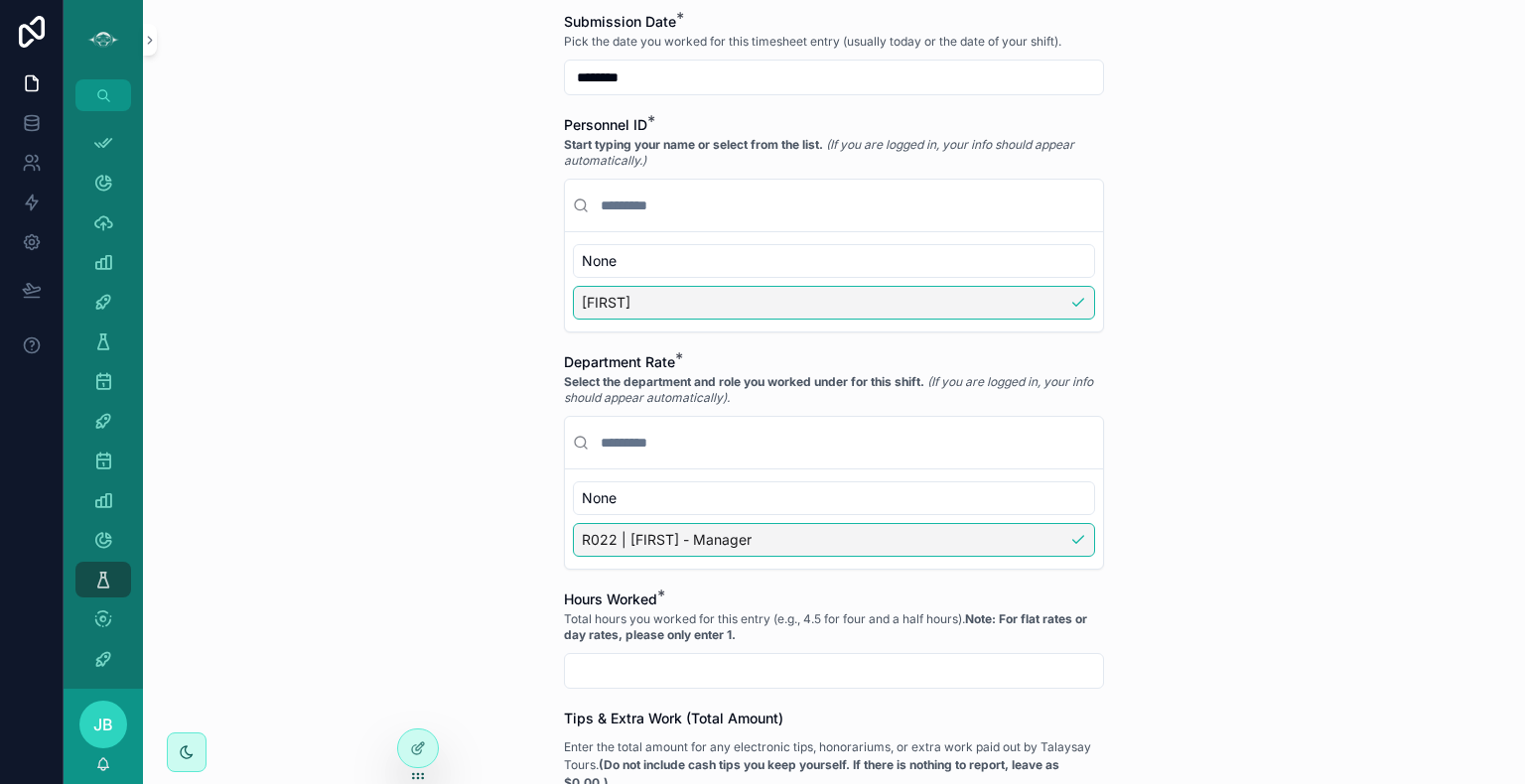 click at bounding box center (834, 671) 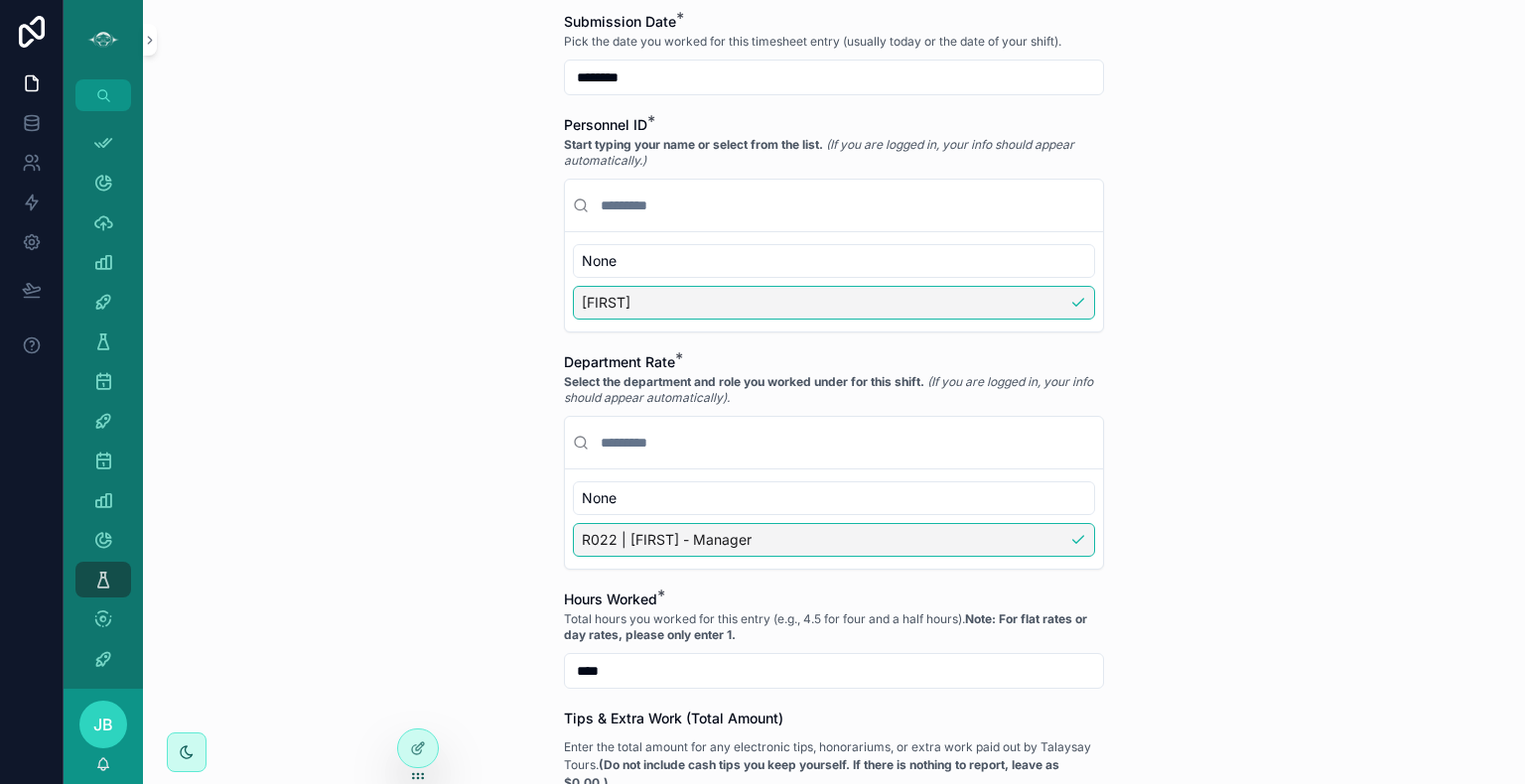 type on "****" 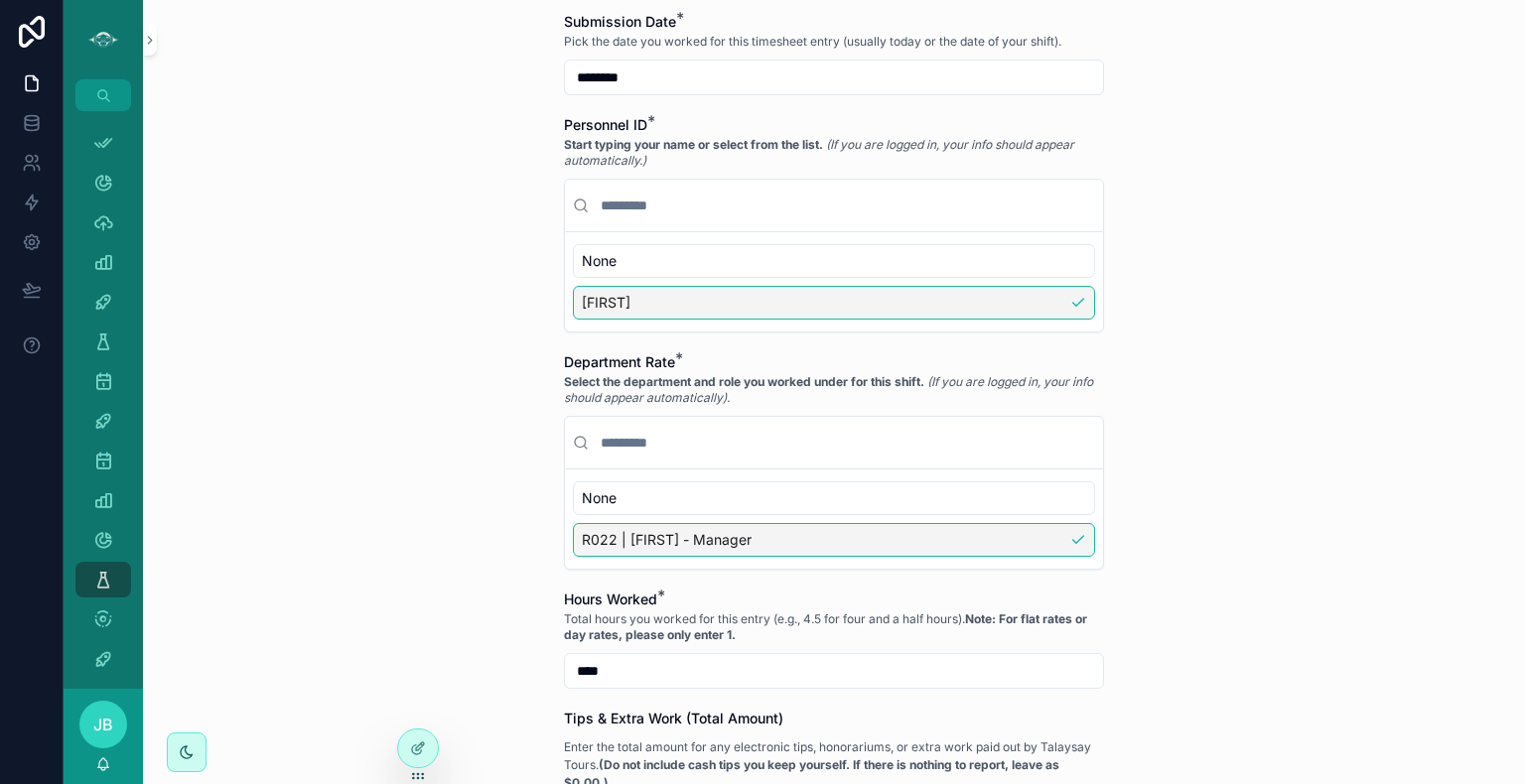 click on "My Timesheets Daily Timesheet Submission Daily Timesheet Submission Please fill out all required fields below. This helps us keep payroll accurate and makes sure your work is recognized. If you have any questions or special notes, add them in the “Notes” section or use the “Review Requested” box to flag your submission for follow-up. Invoice Number Enter an invoice number (Please use the same  number for the whole pay period). *** Submission Date * Pick the date you worked for this timesheet entry (usually today or the date of your shift). ******** Personnel ID * Start typing your name or select from the list.   (If you are logged in, your info should appear automatically.) None [FIRST] Department Rate * Select the department and role you worked under for this shift.   (If you are logged in, your info should appear automatically). None R022 | [FIRST] - Manager Hours Worked * Total hours you worked for this entry (e.g., 4.5 for four and a half hours).  **** Tips & Extra Work (Total Amount) ***** Notes Save" at bounding box center (834, 392) 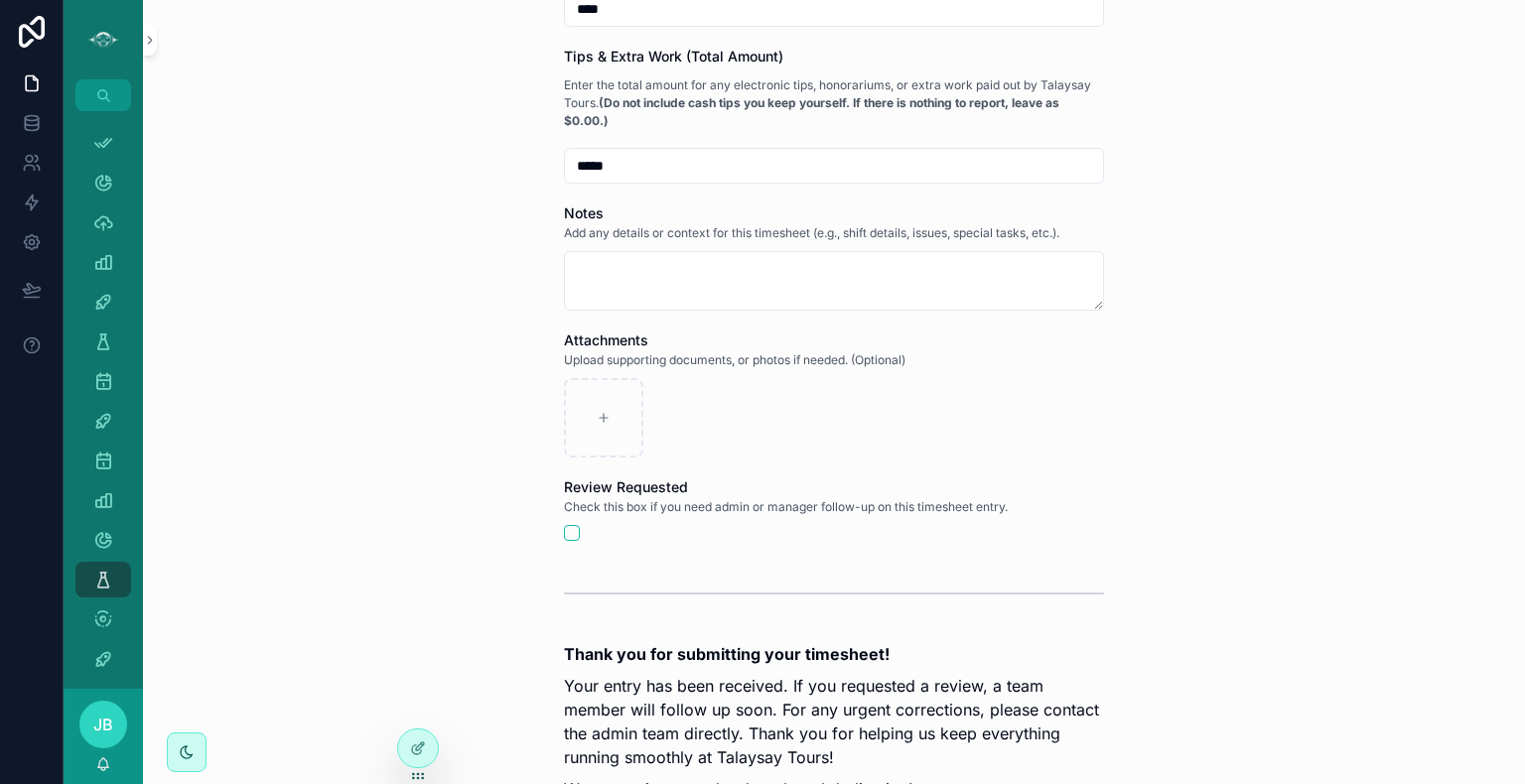 scroll, scrollTop: 1191, scrollLeft: 0, axis: vertical 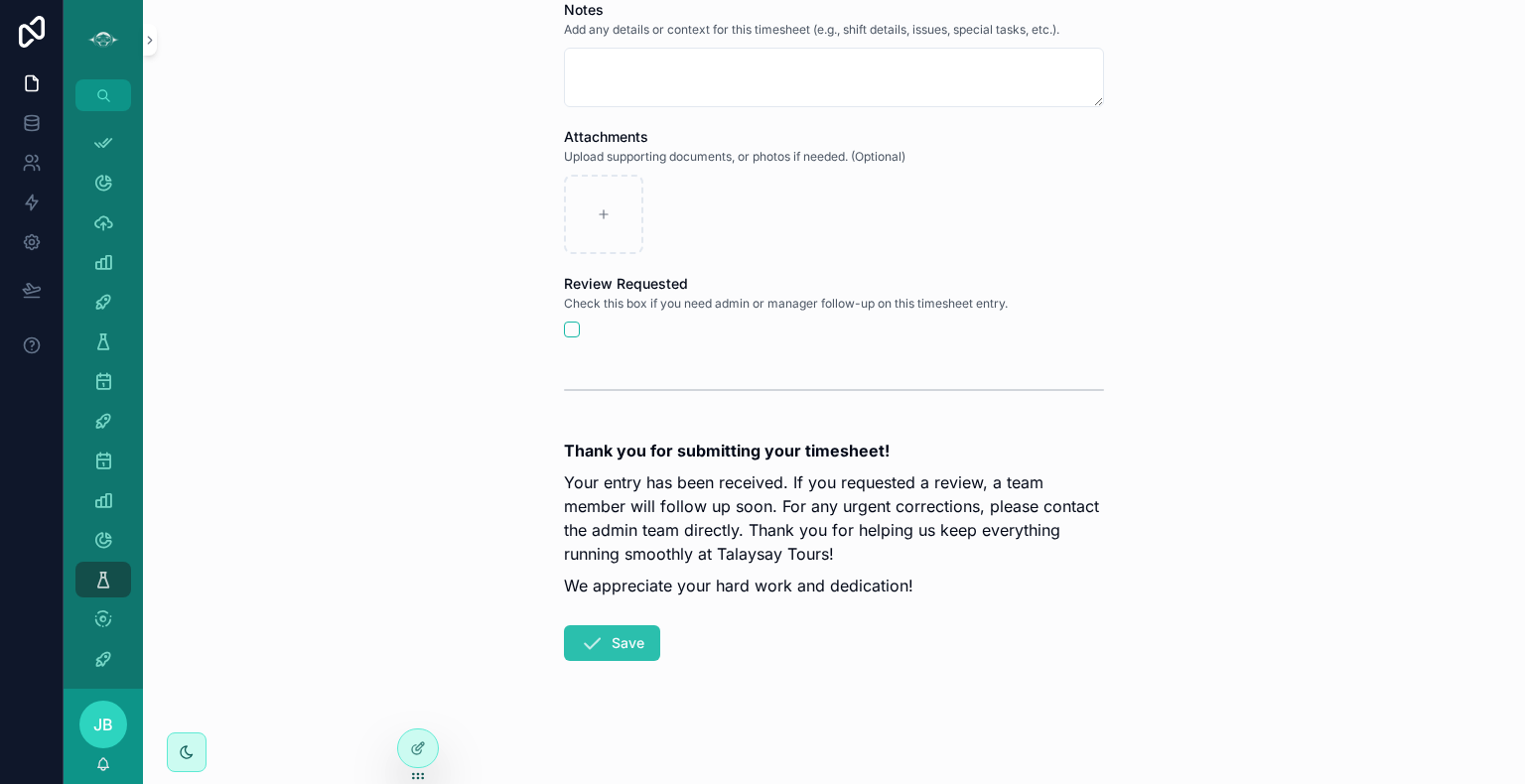 click on "Save" at bounding box center (612, 643) 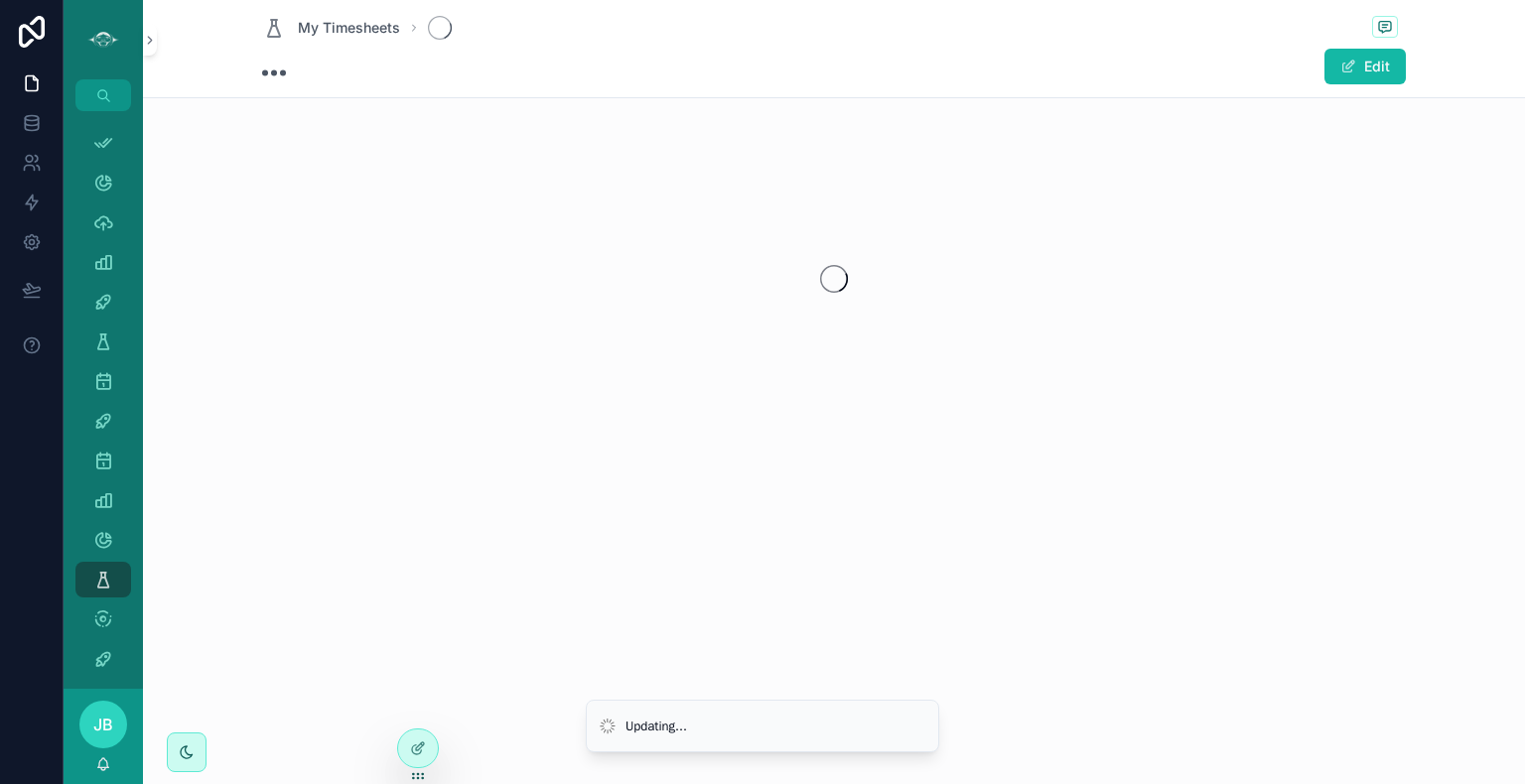 scroll, scrollTop: 0, scrollLeft: 0, axis: both 